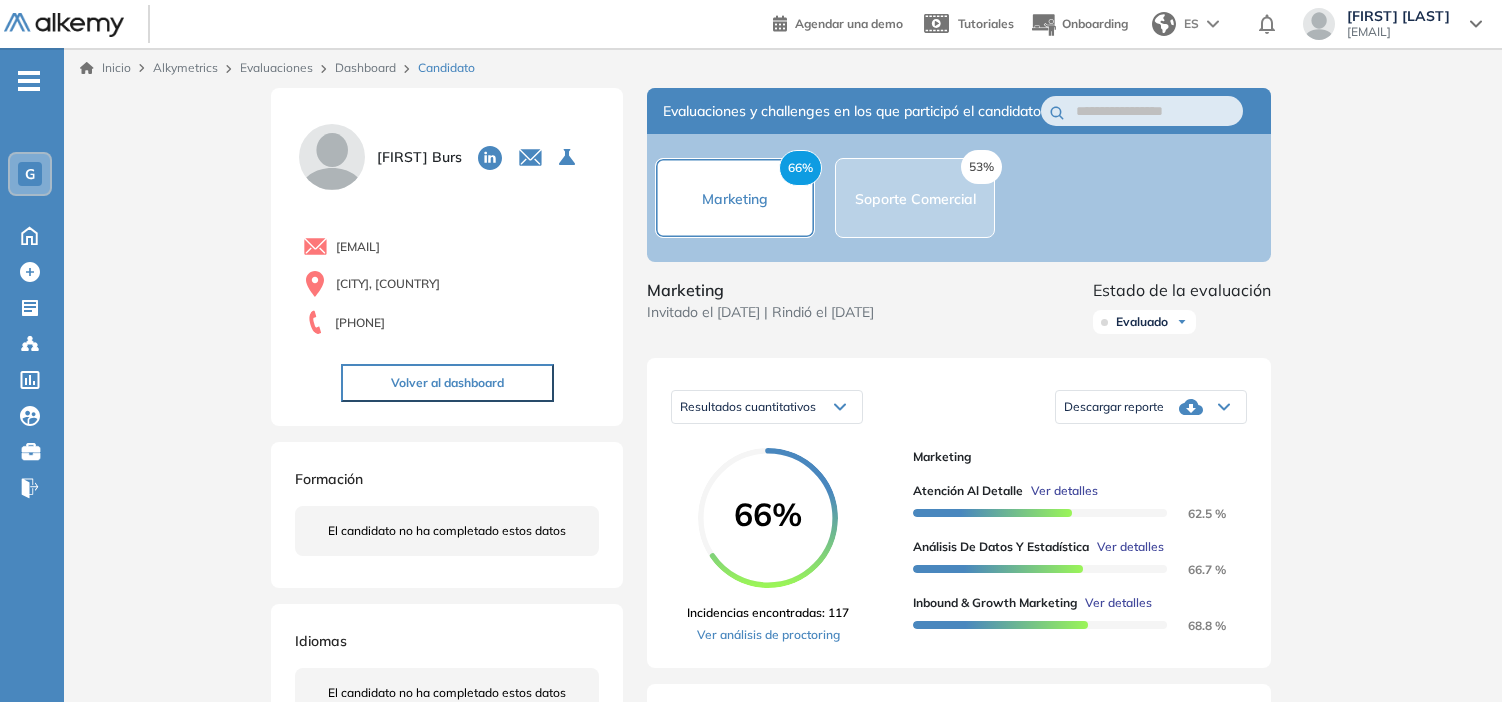 scroll, scrollTop: 0, scrollLeft: 0, axis: both 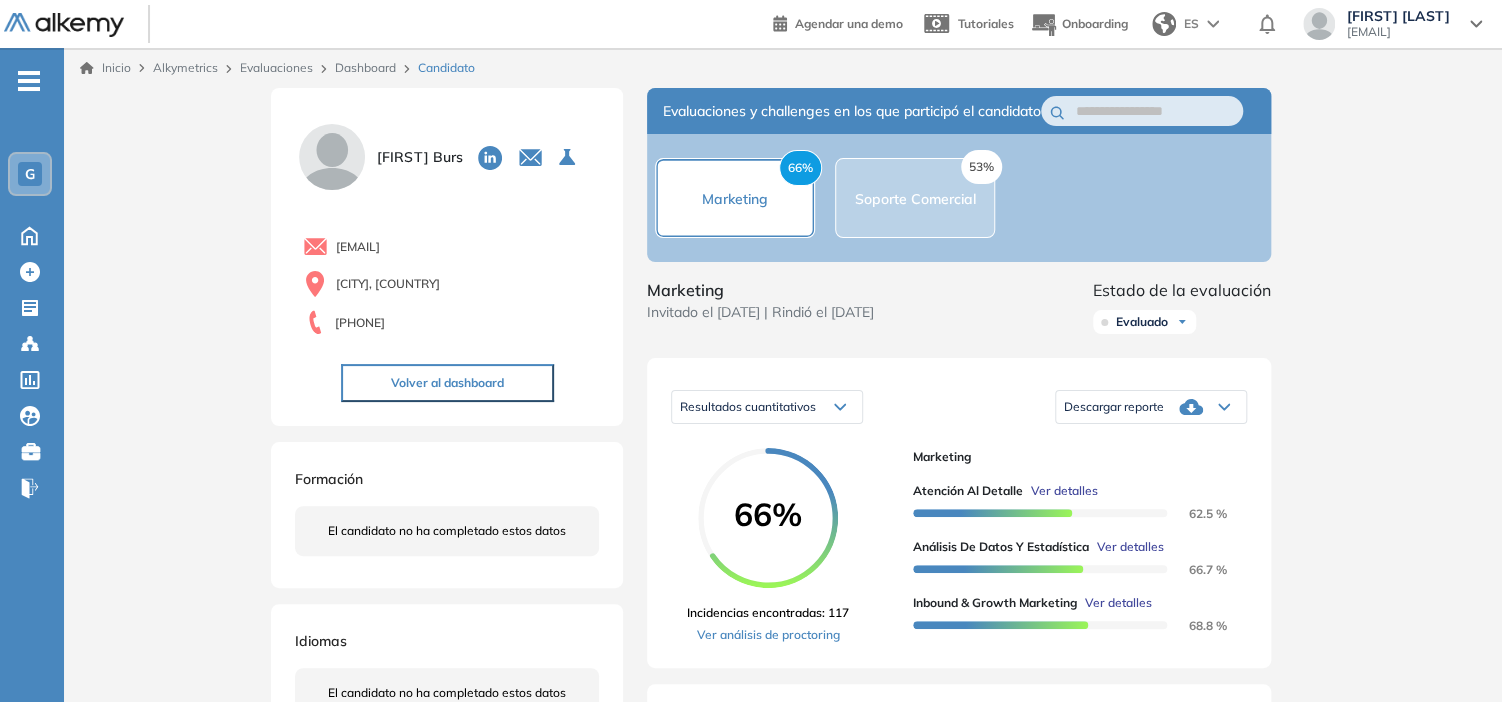 click on "Dashboard" at bounding box center [365, 67] 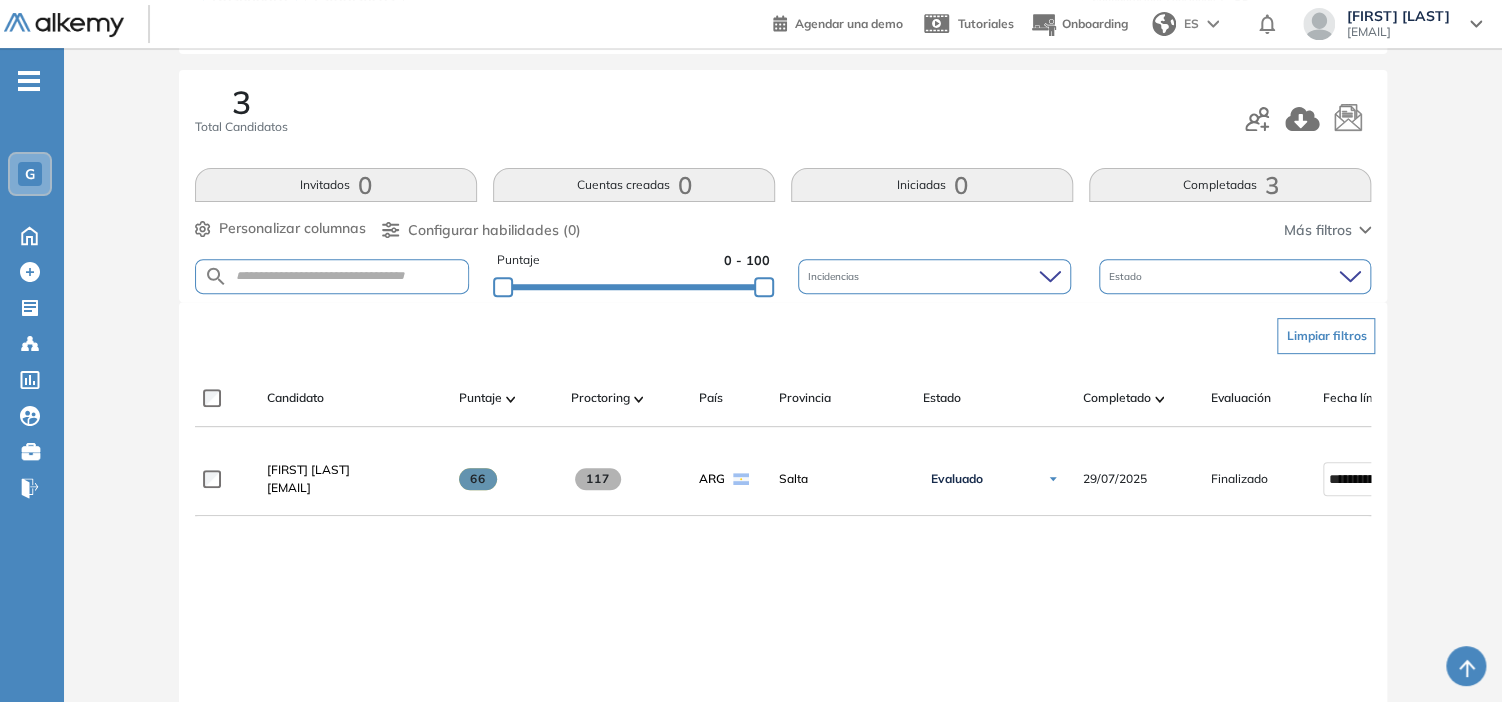 scroll, scrollTop: 0, scrollLeft: 0, axis: both 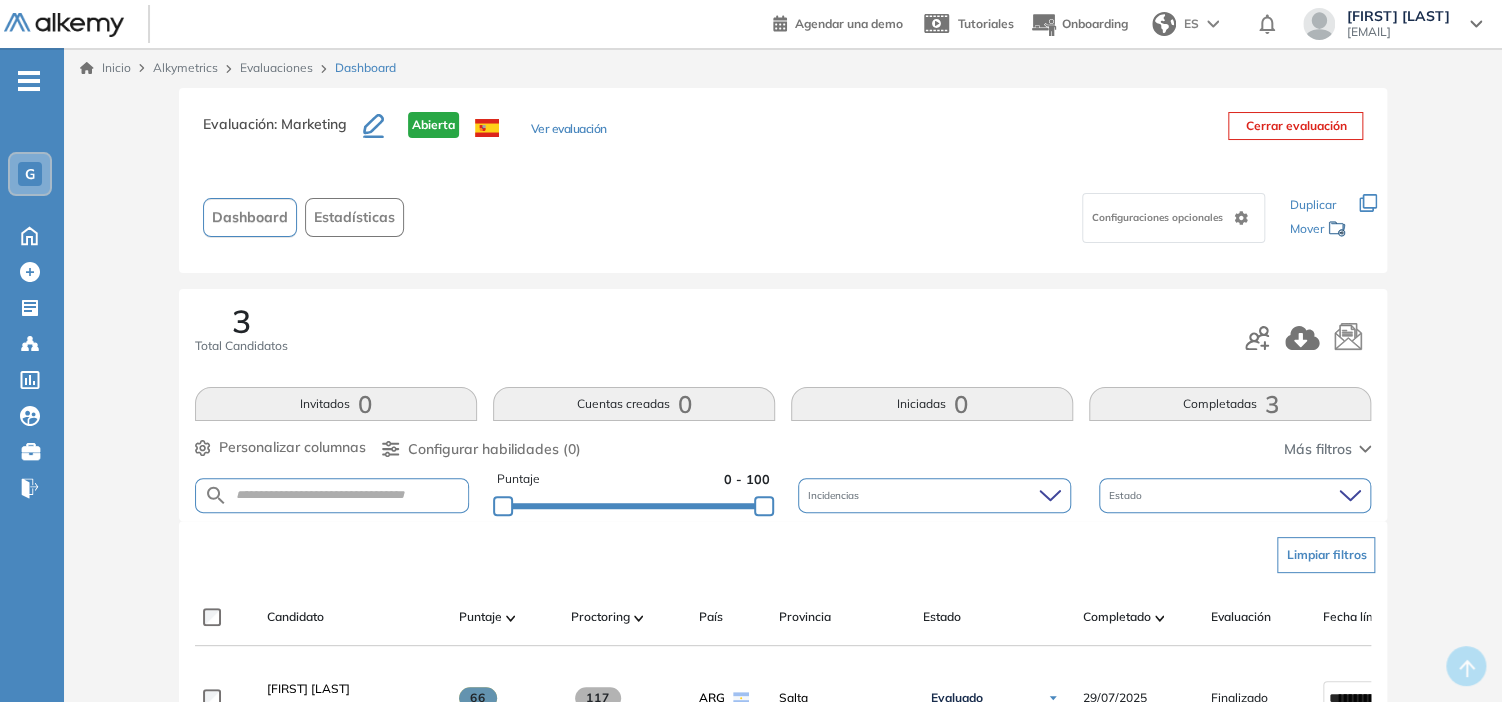 click on "Evaluaciones" at bounding box center (276, 67) 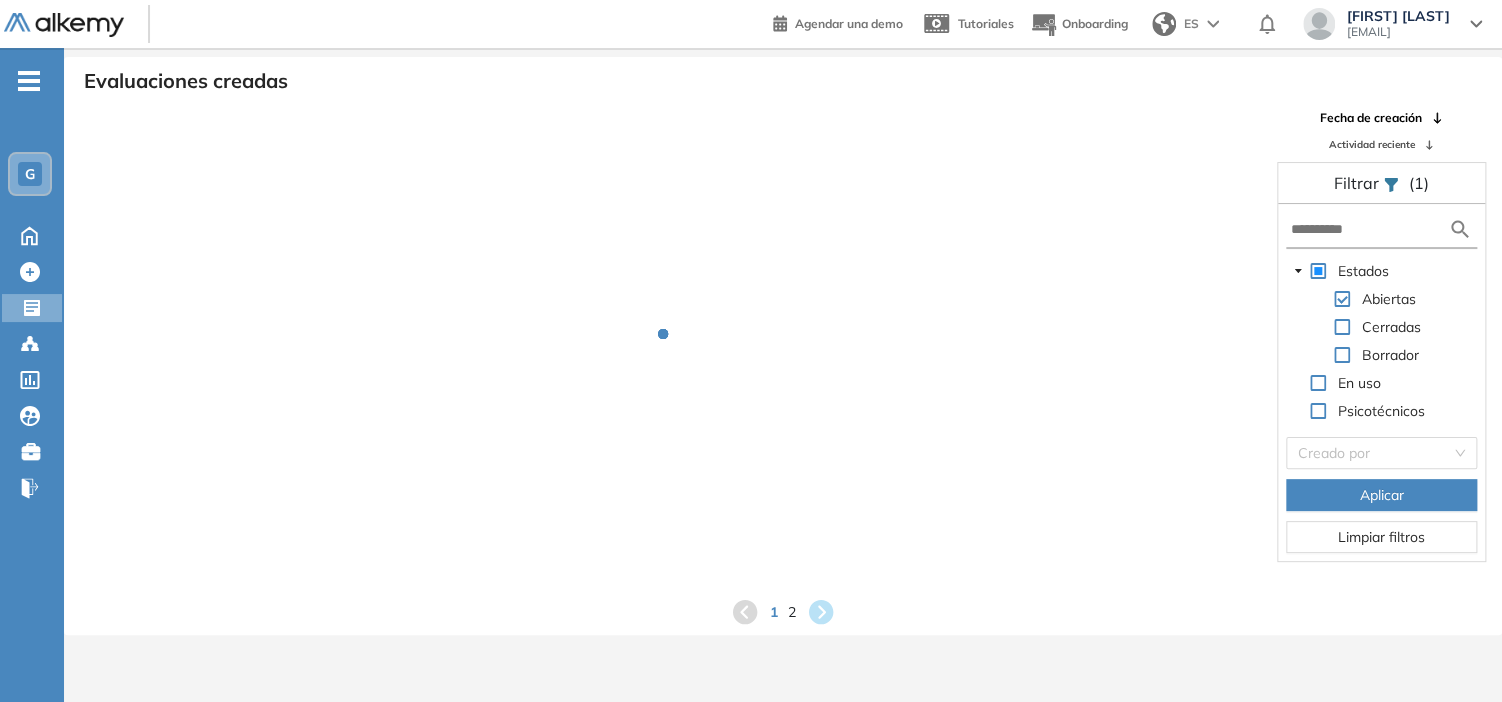 scroll, scrollTop: 48, scrollLeft: 0, axis: vertical 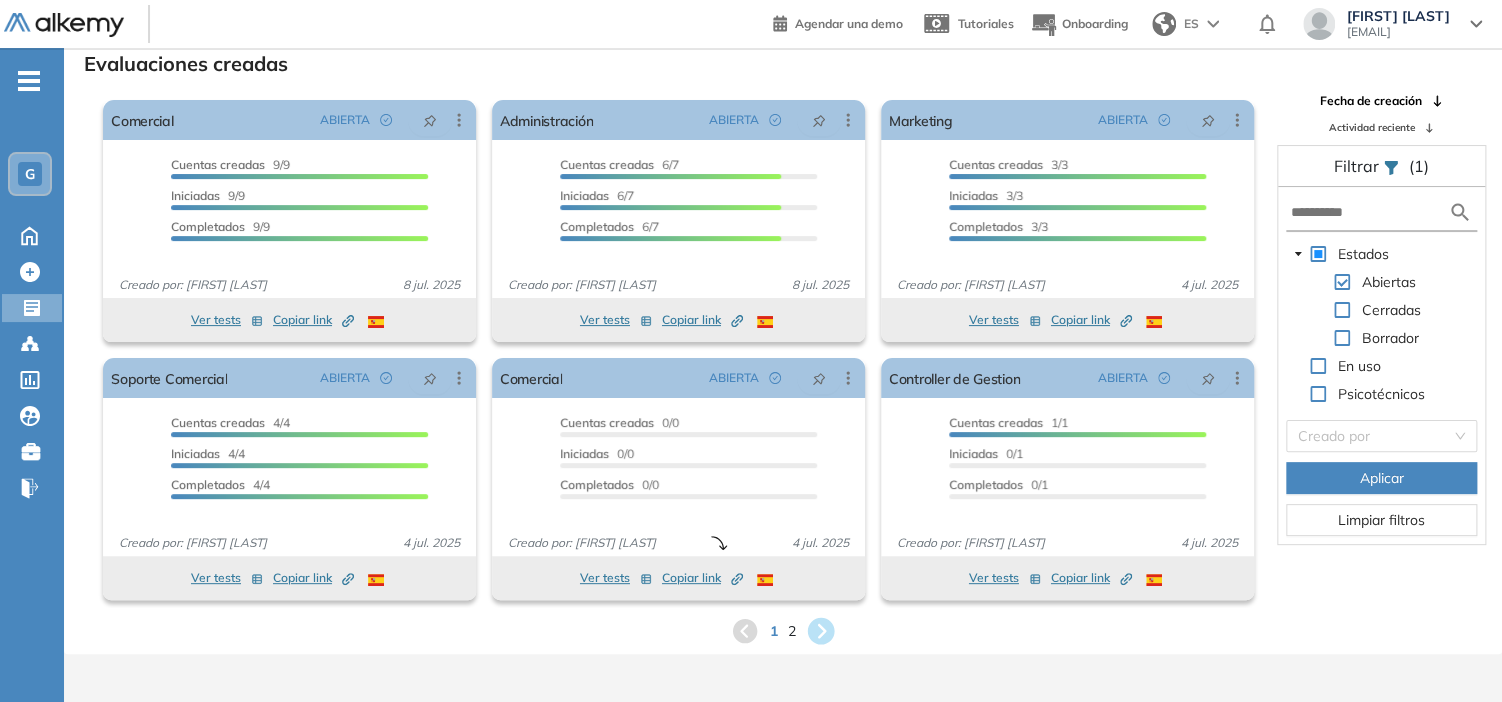 click 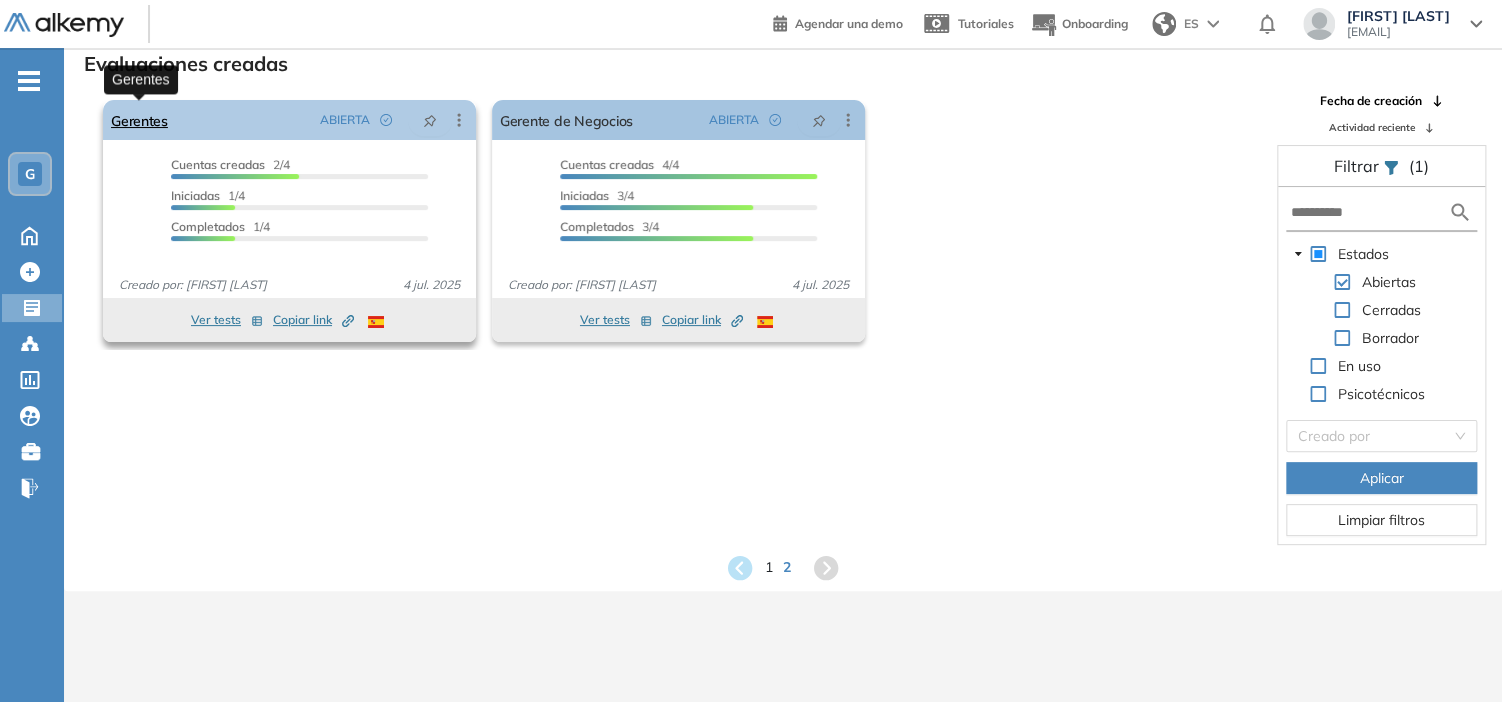 click on "Gerentes" at bounding box center [139, 120] 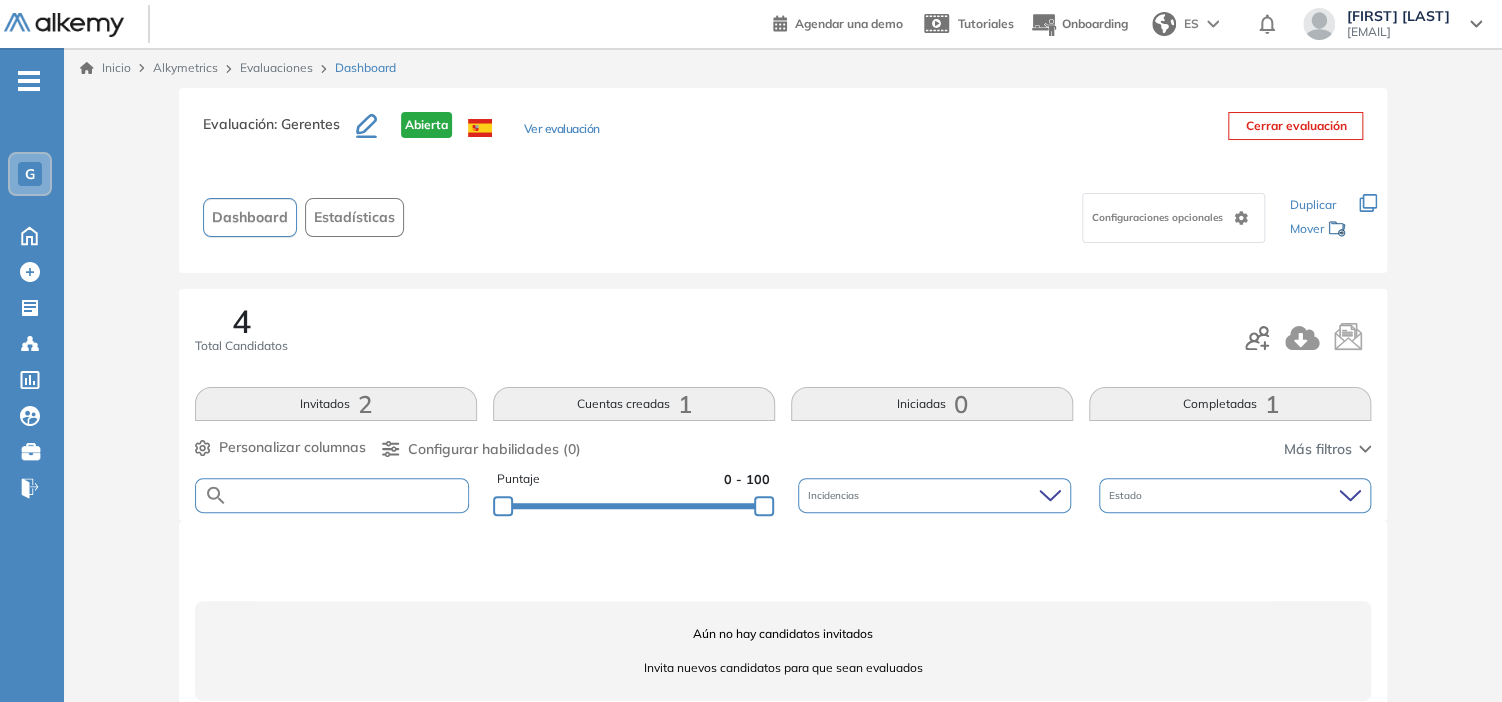 click at bounding box center (348, 495) 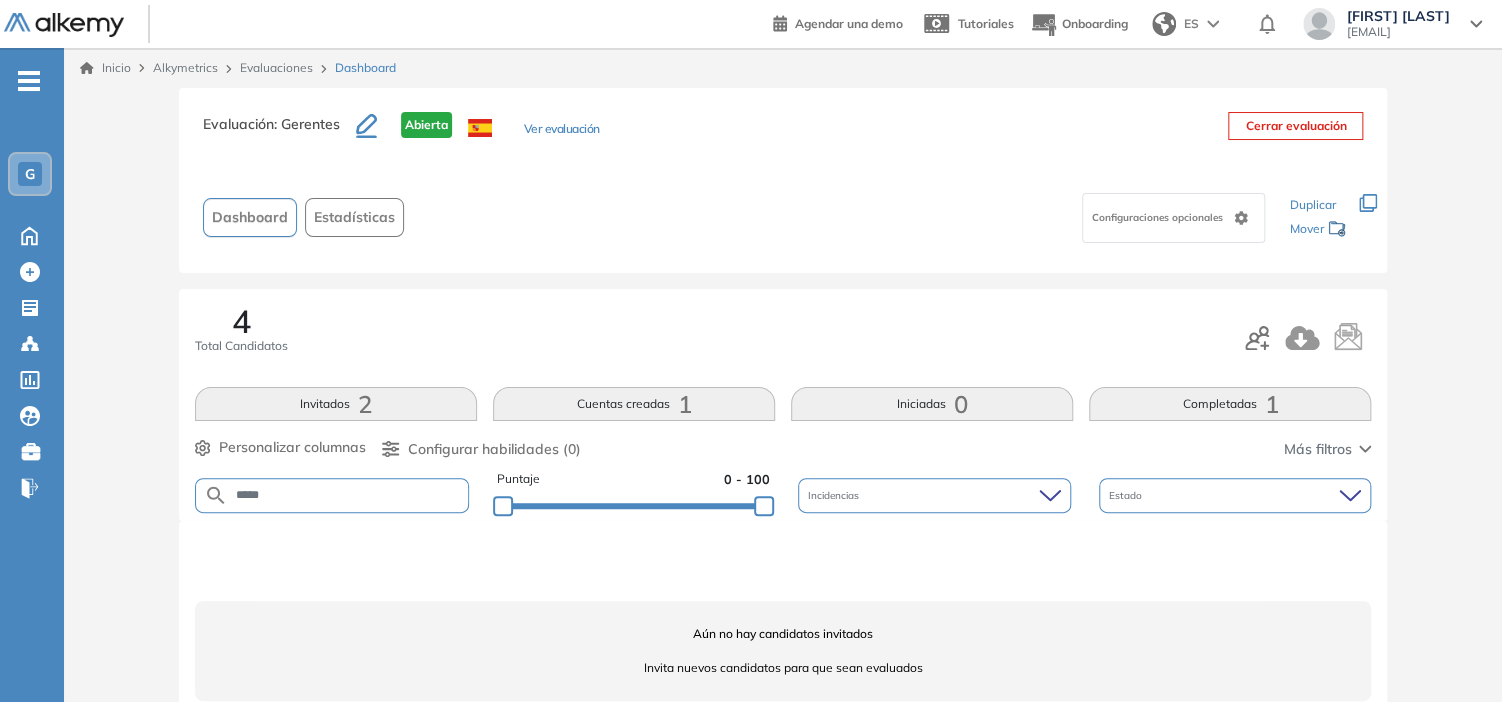 type on "*****" 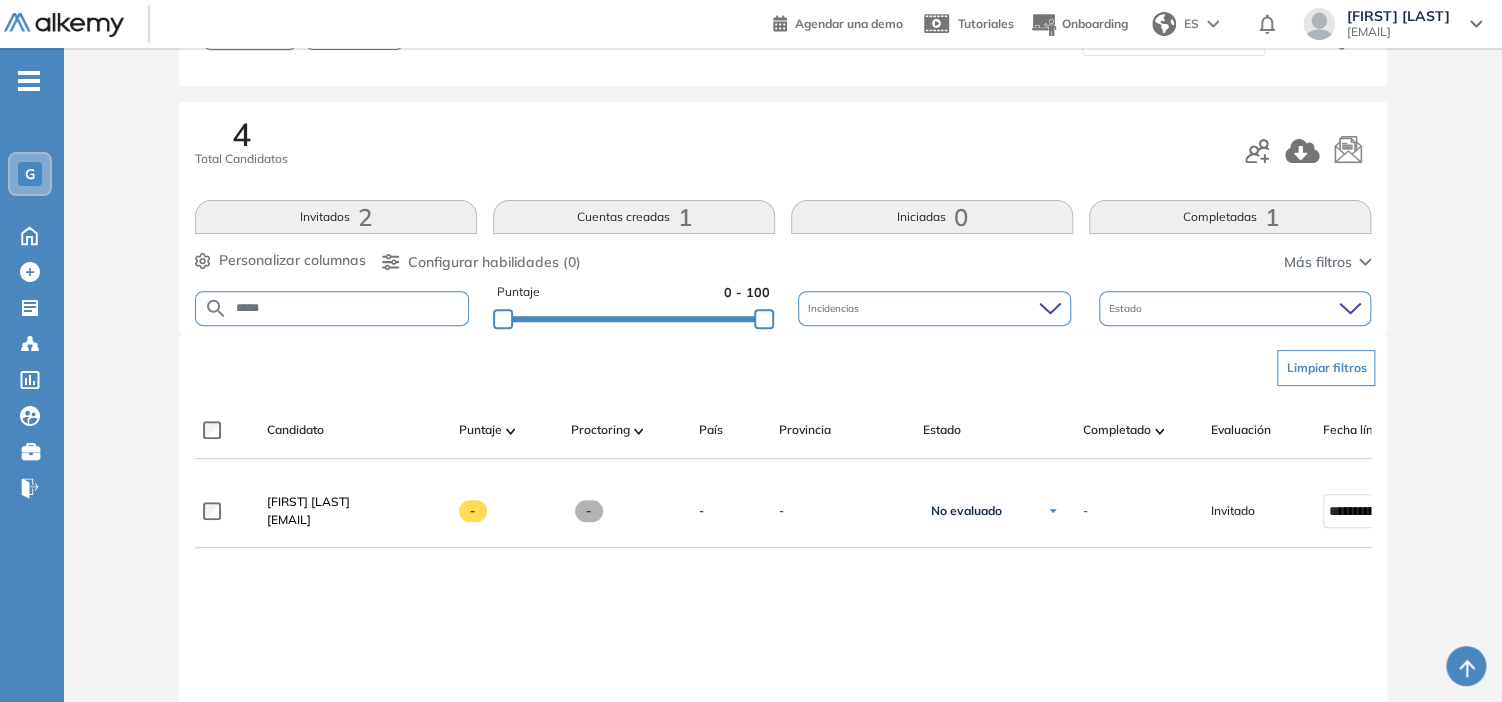 scroll, scrollTop: 200, scrollLeft: 0, axis: vertical 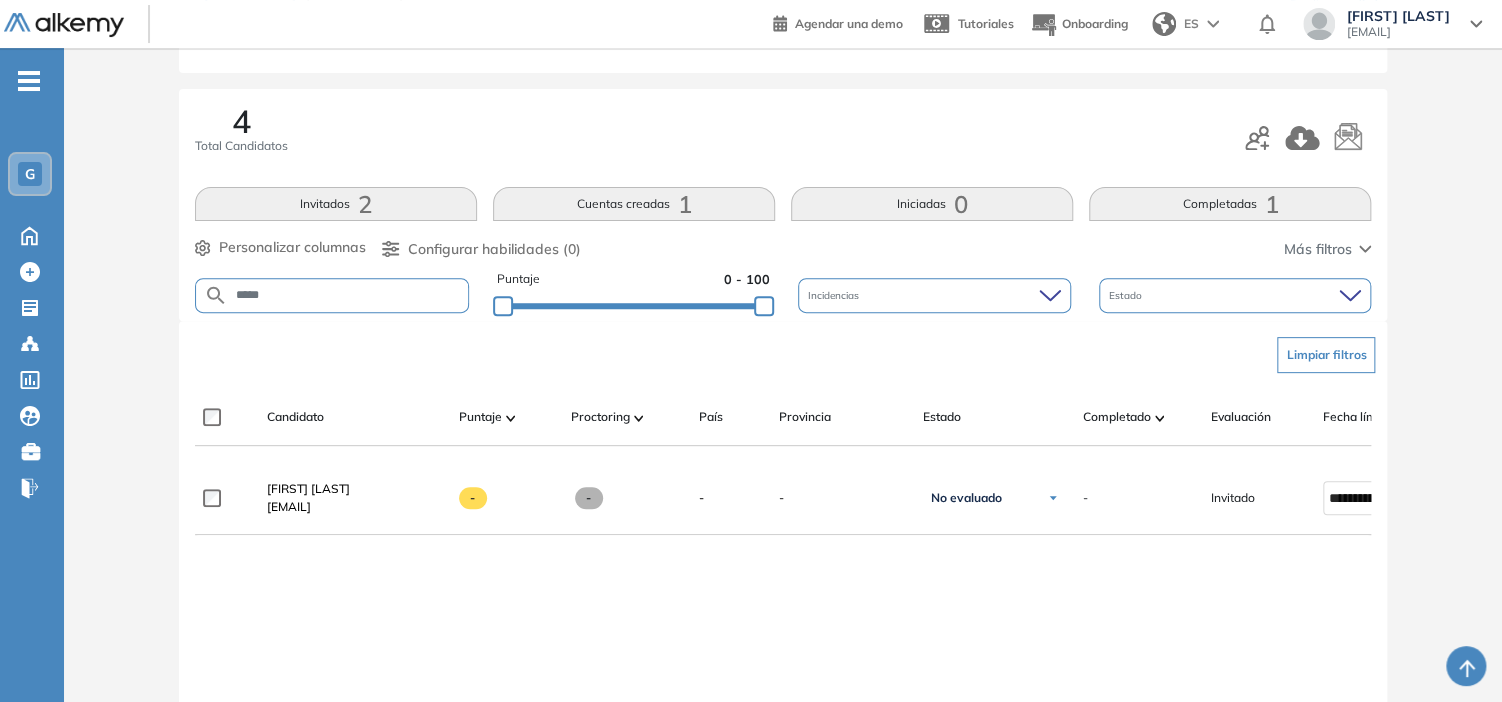 drag, startPoint x: 330, startPoint y: 290, endPoint x: 148, endPoint y: 284, distance: 182.09888 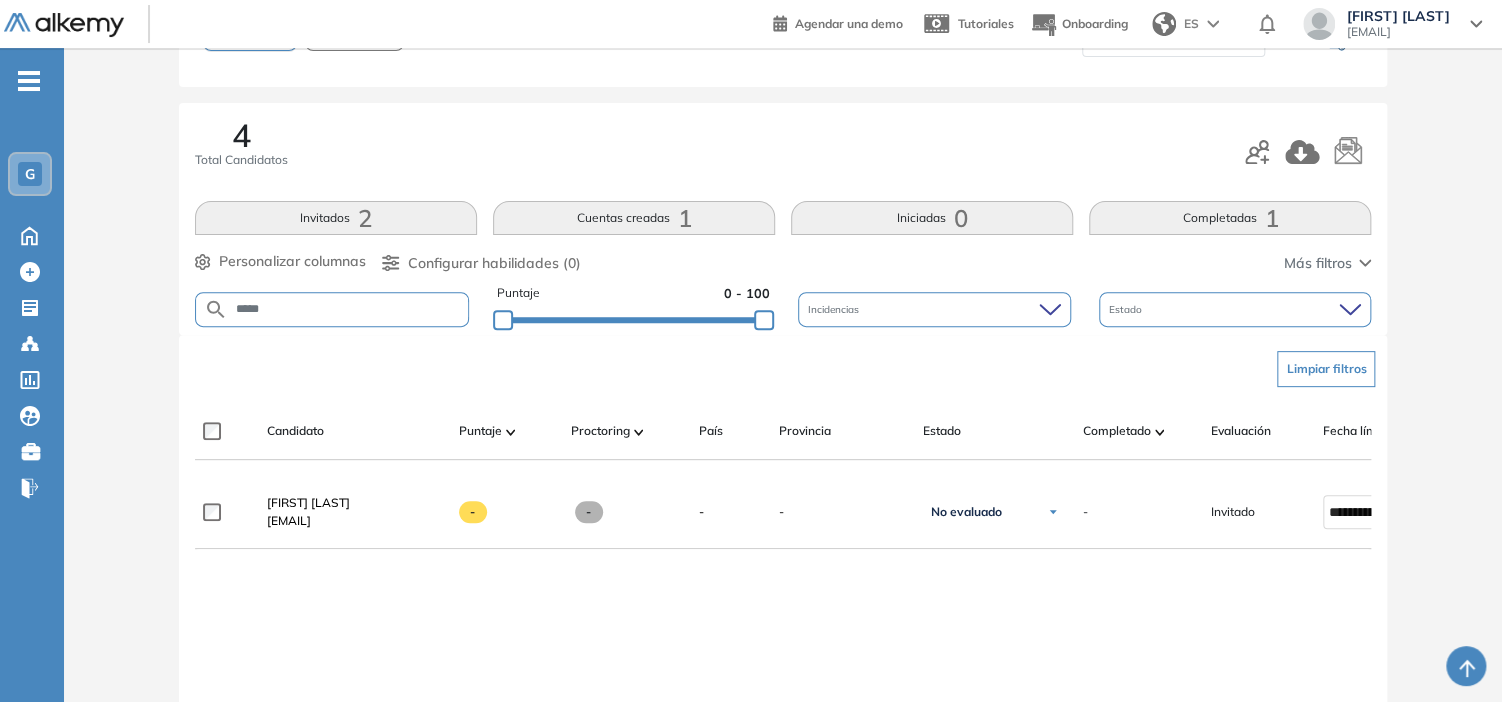 scroll, scrollTop: 300, scrollLeft: 0, axis: vertical 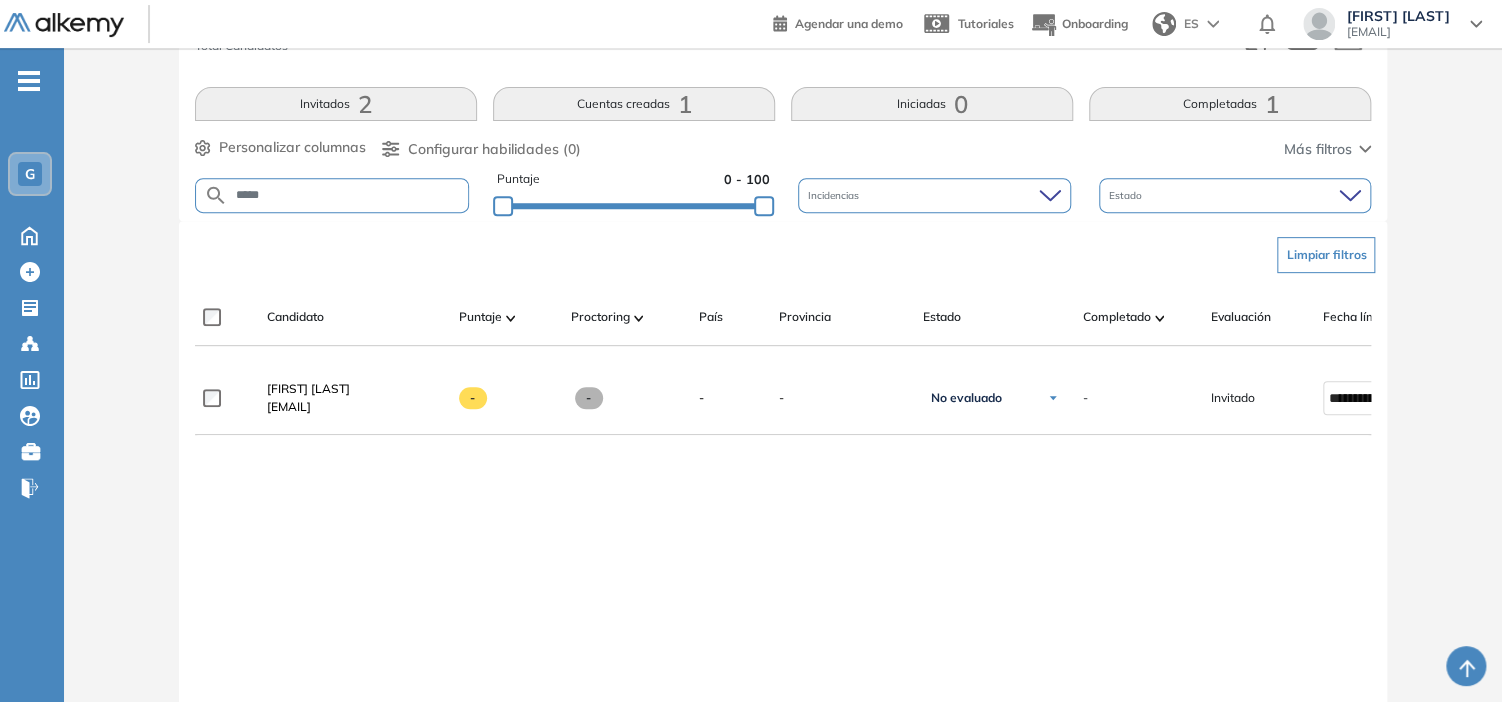click on "**********" at bounding box center [783, 566] 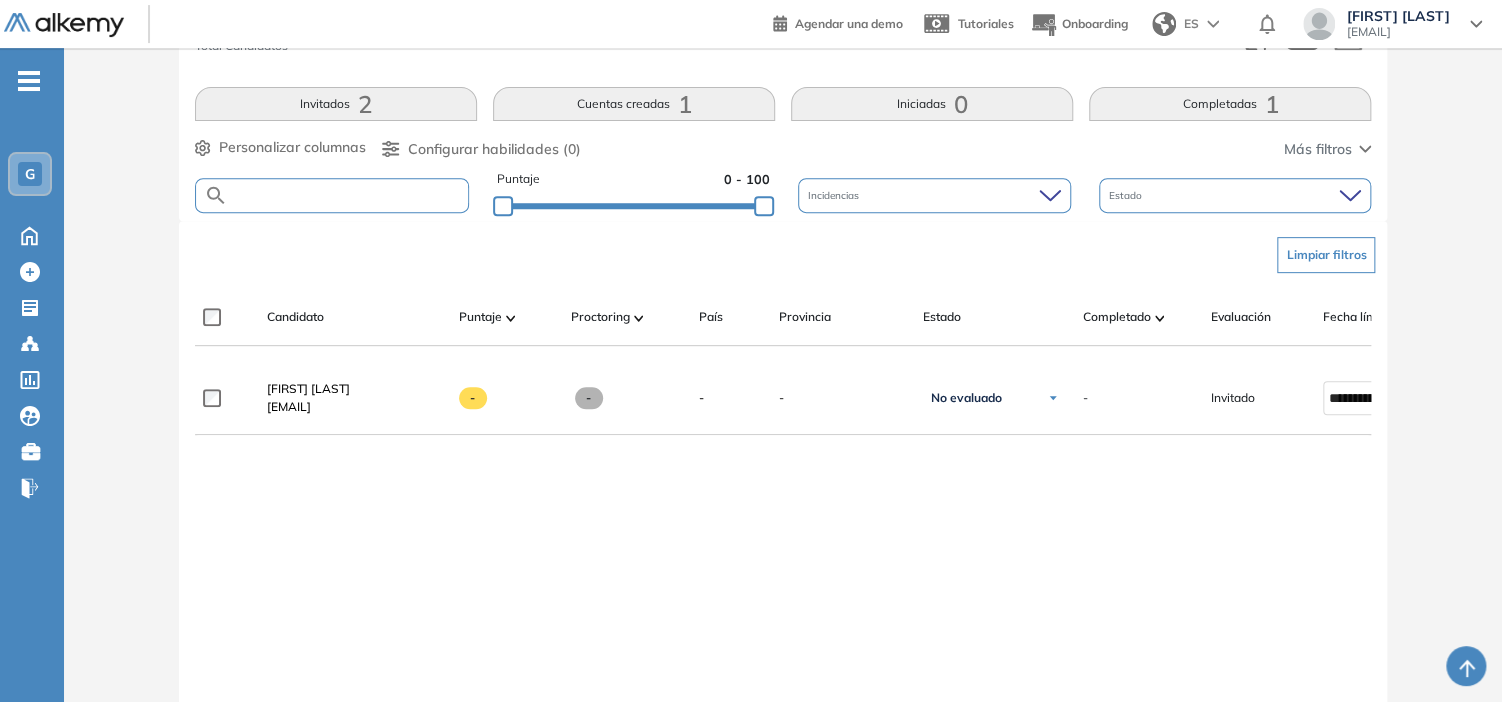 type 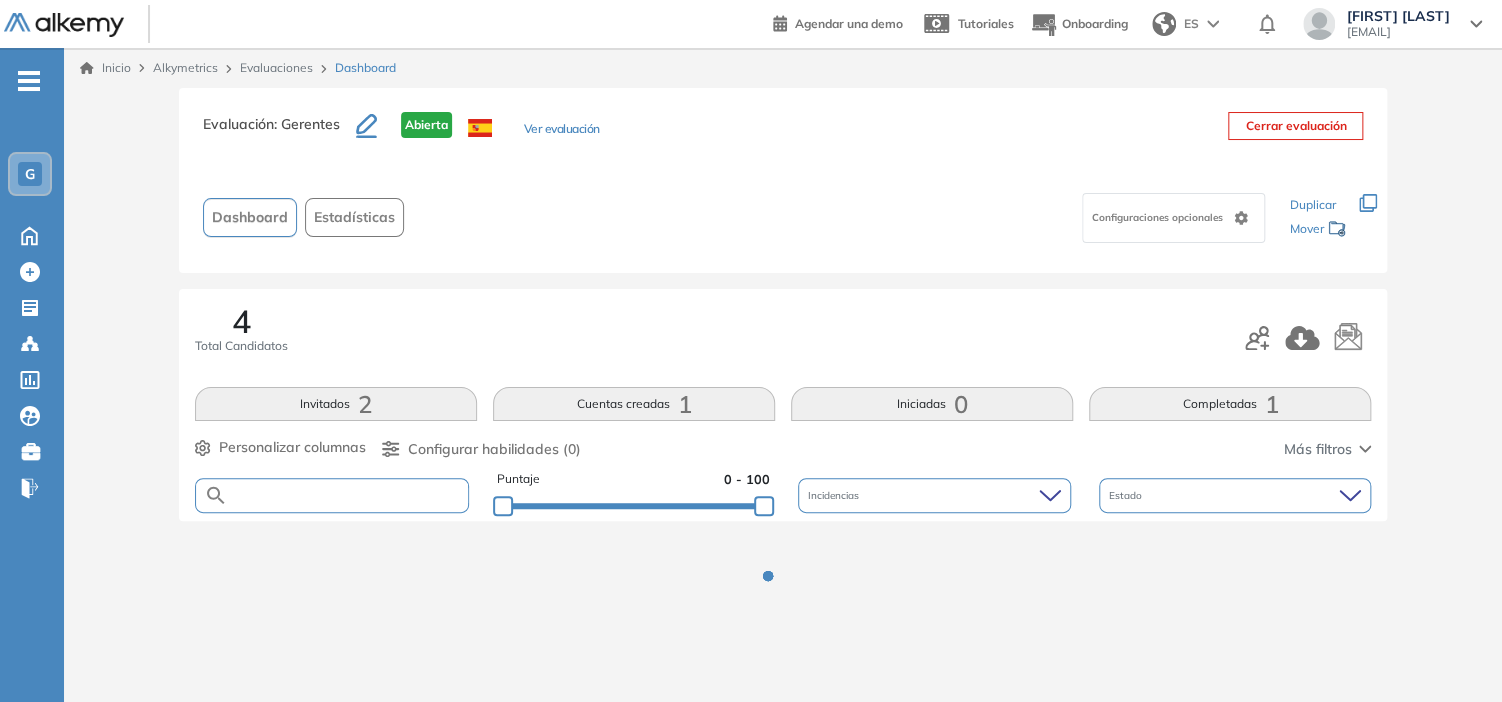 scroll, scrollTop: 0, scrollLeft: 0, axis: both 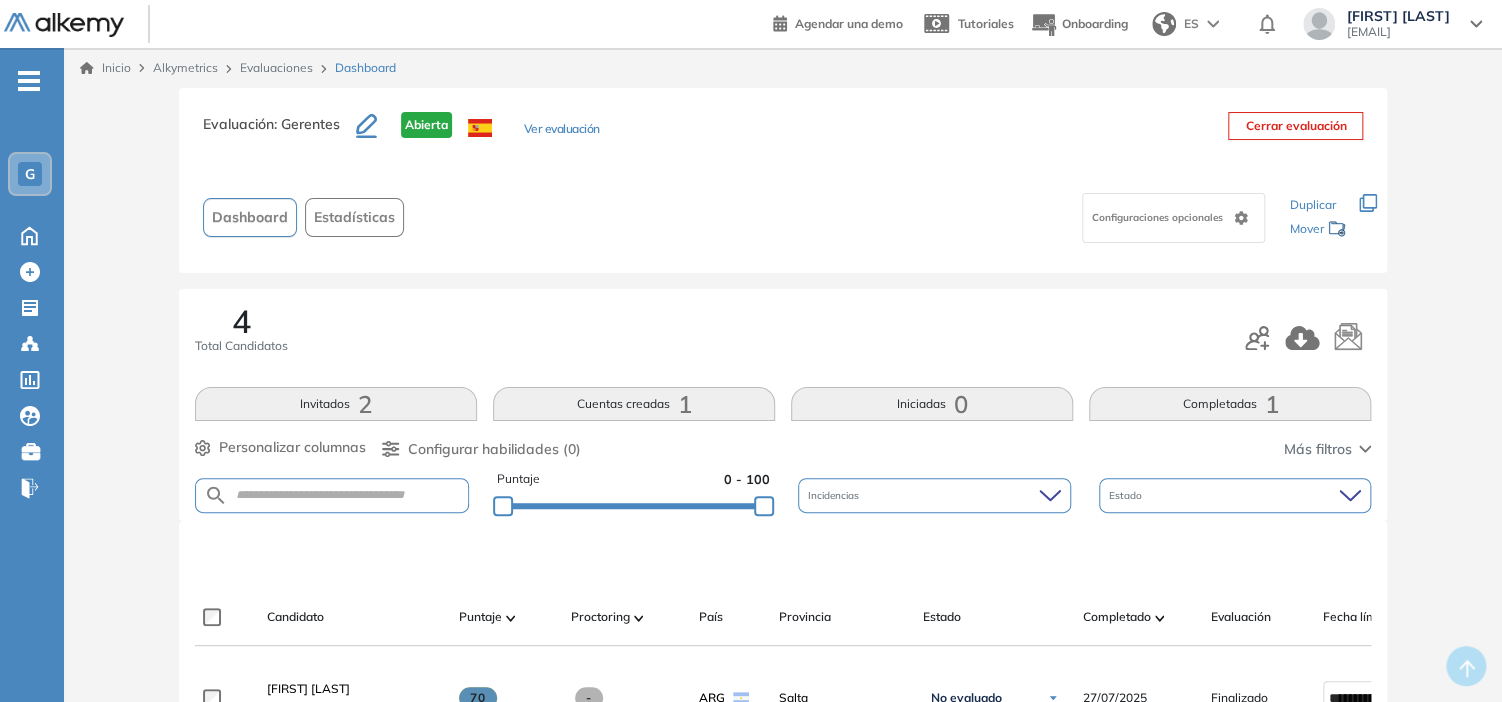 click on "Evaluaciones" at bounding box center [276, 67] 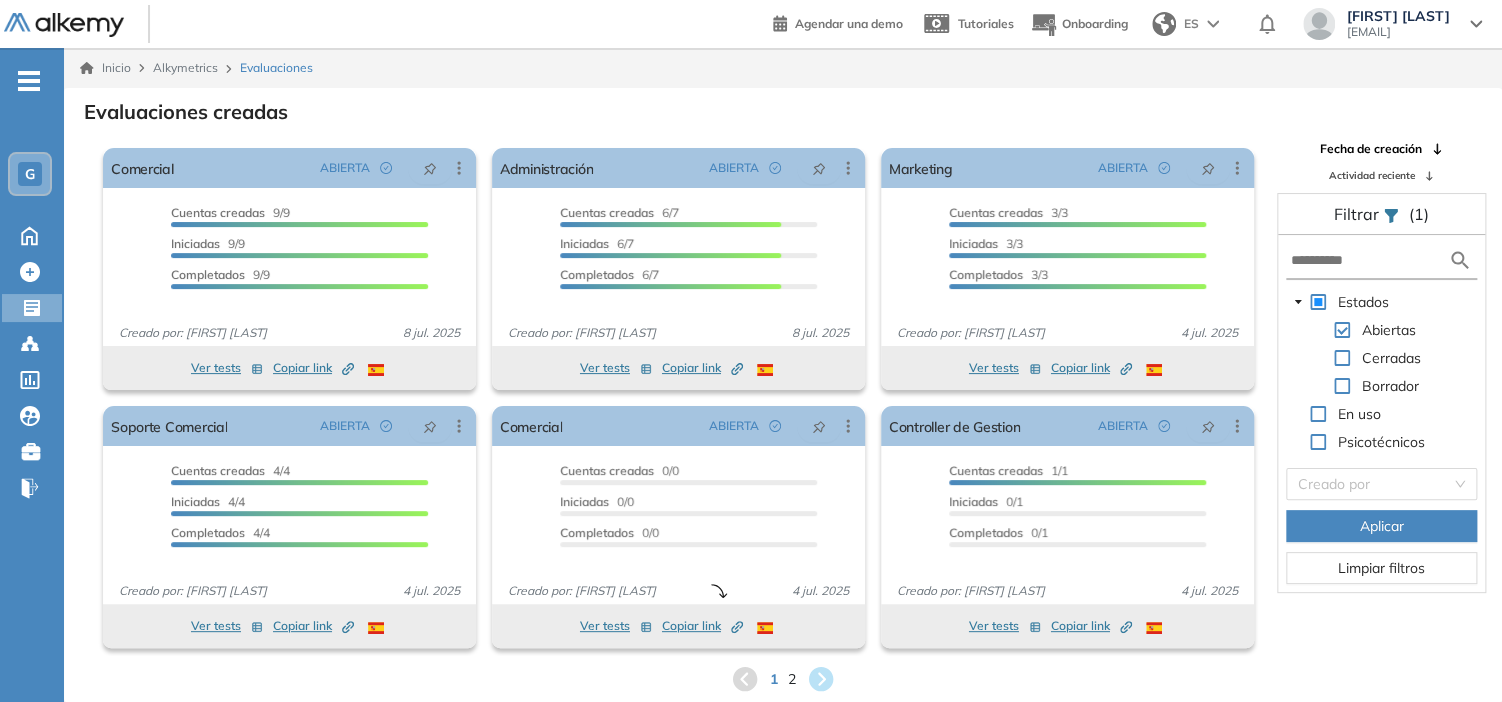 click on "1 2" at bounding box center (783, 679) 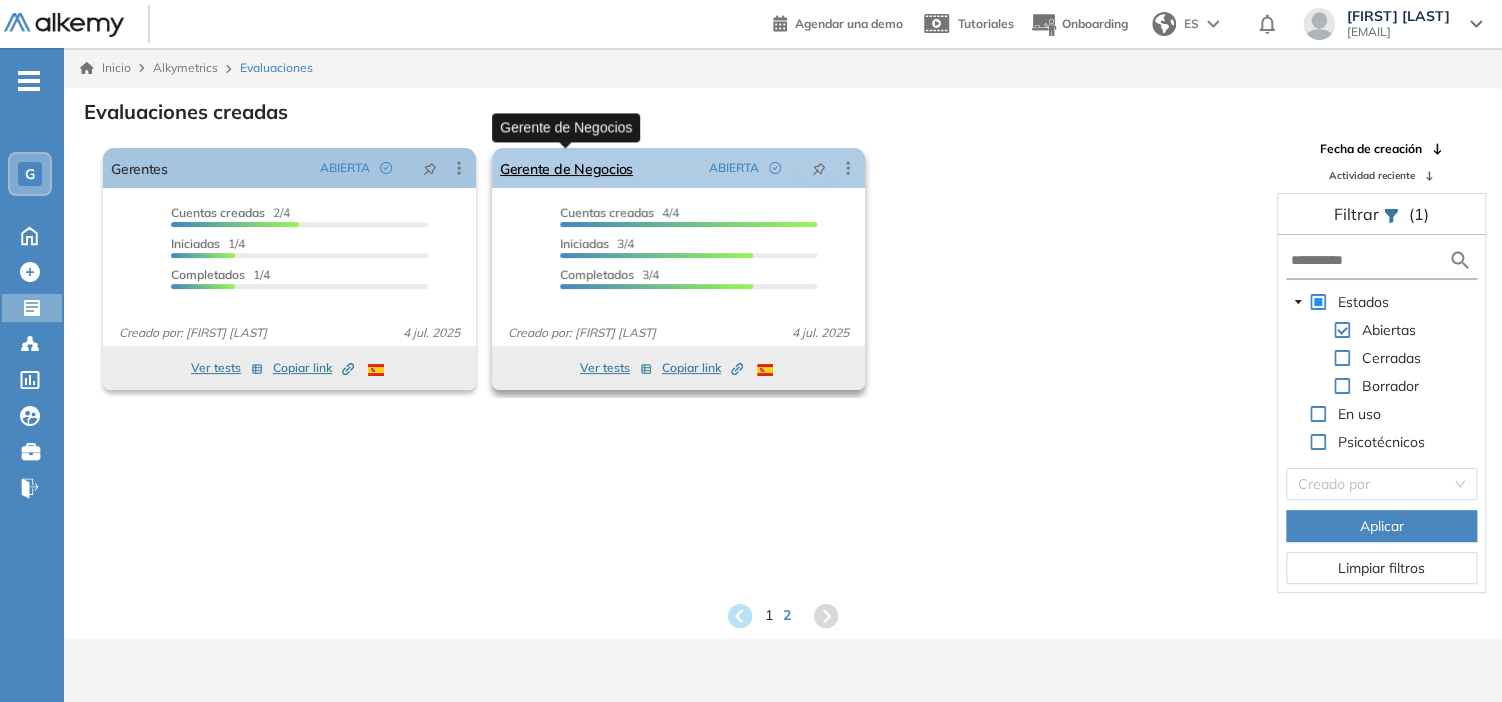 click on "Gerente de Negocios" at bounding box center (566, 168) 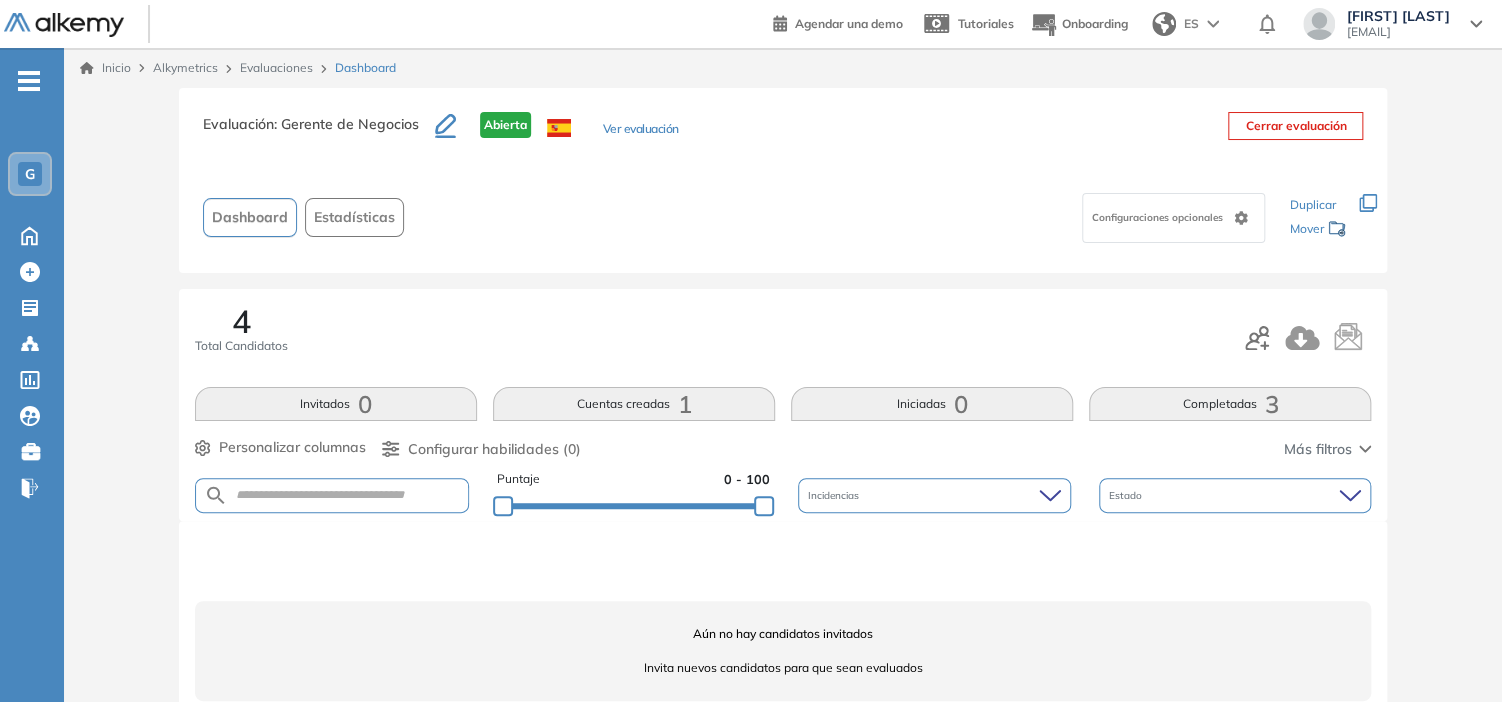 scroll, scrollTop: 38, scrollLeft: 0, axis: vertical 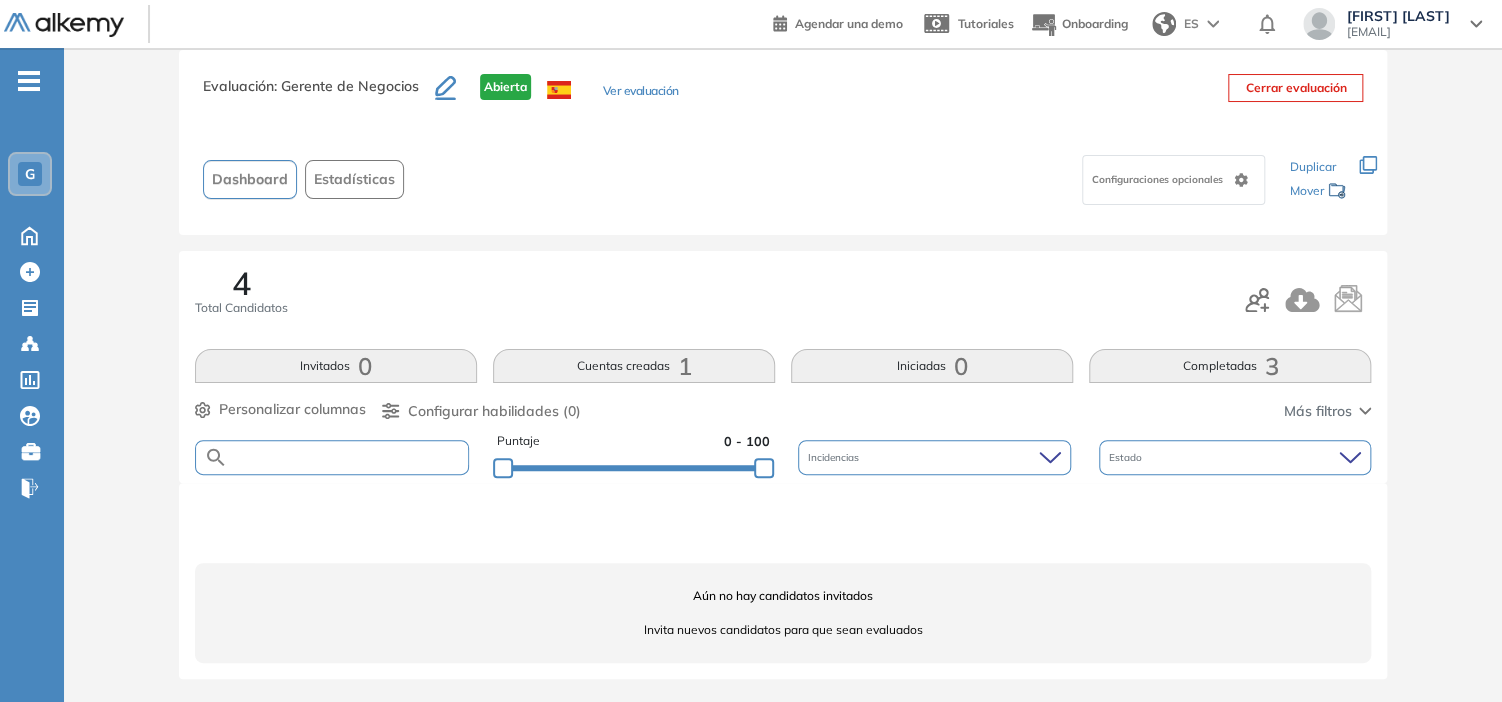 click at bounding box center [348, 457] 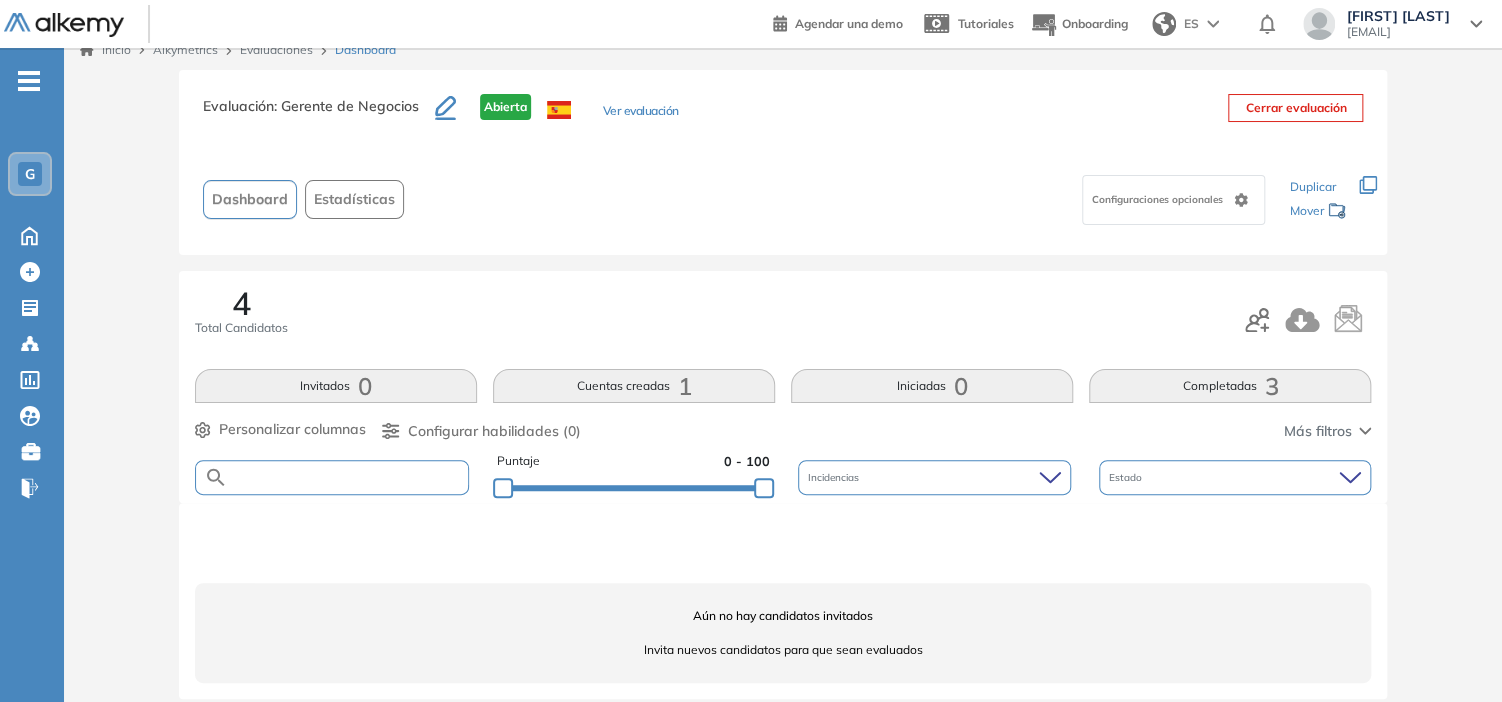 scroll, scrollTop: 0, scrollLeft: 0, axis: both 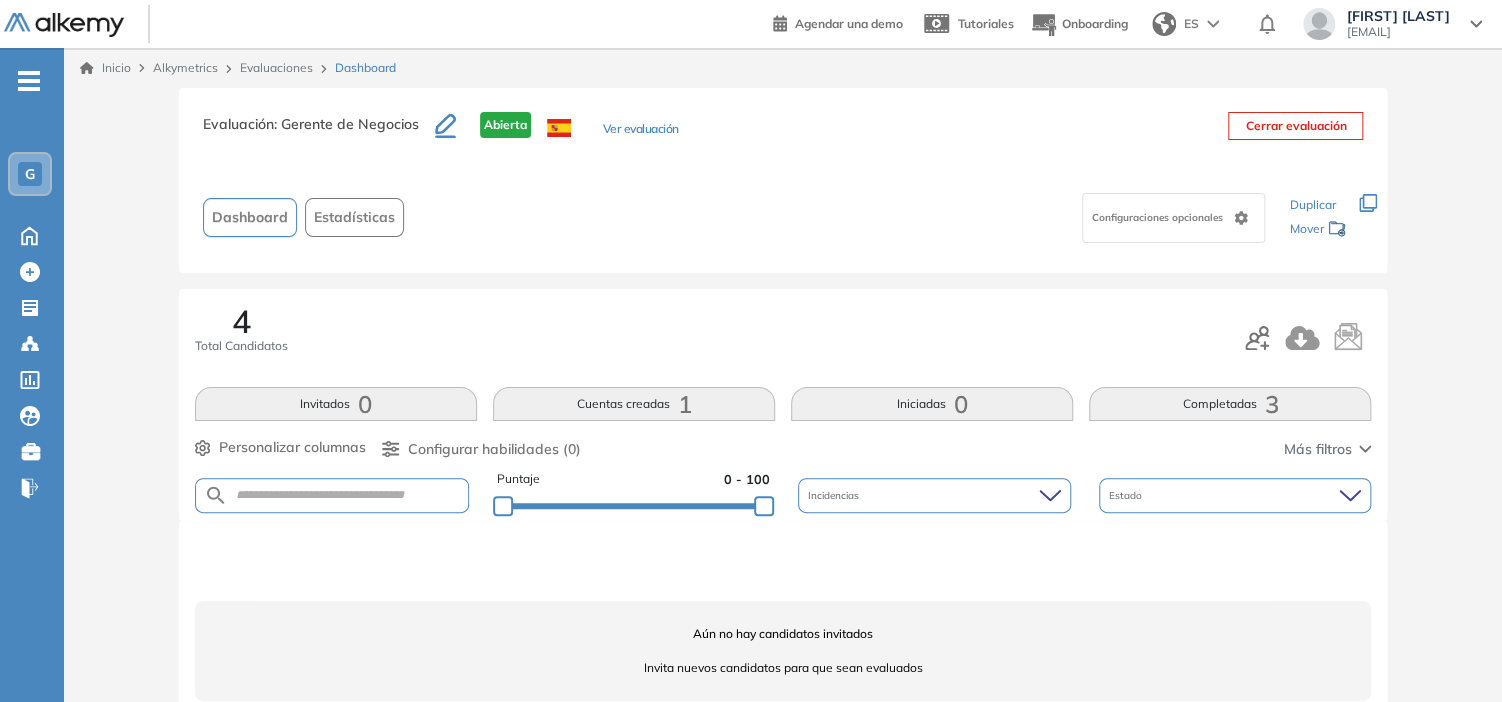 click on "Evaluaciones" at bounding box center (276, 67) 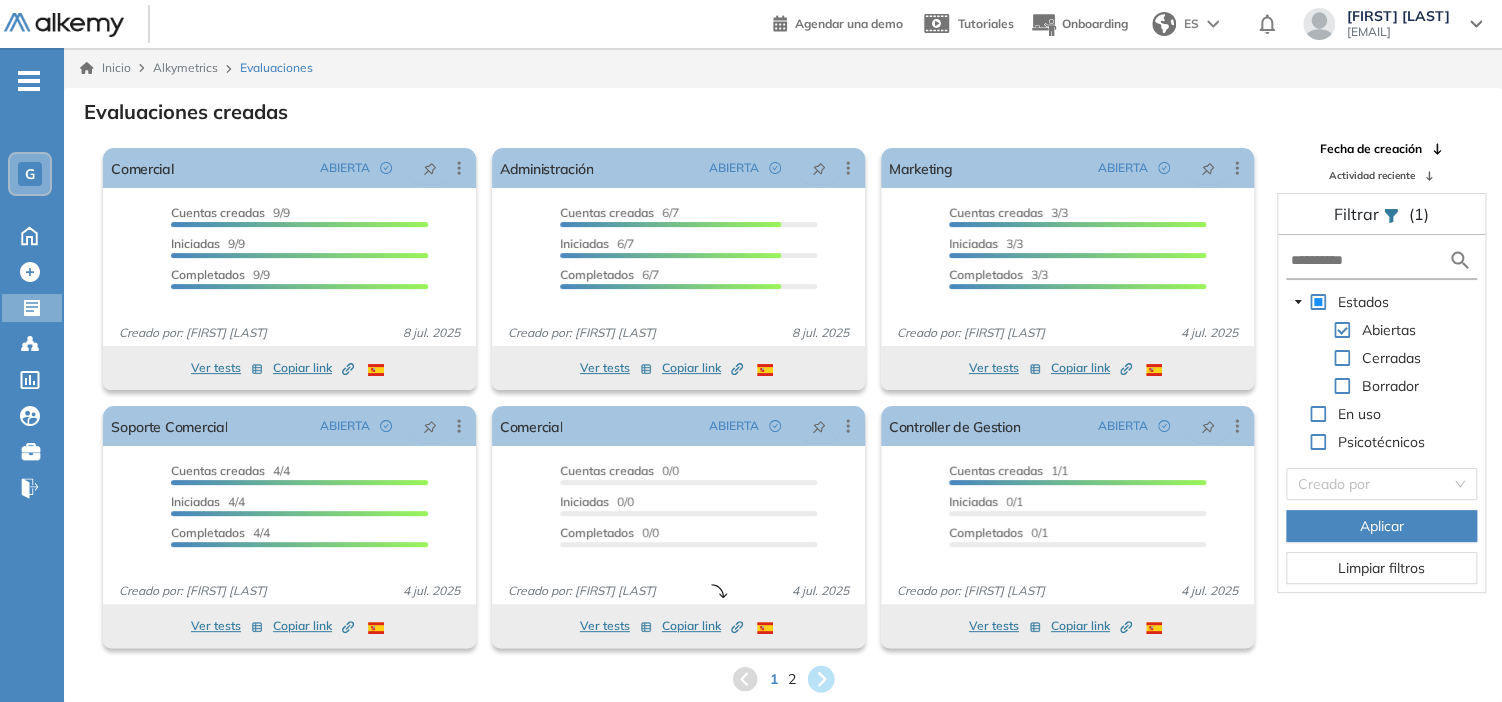 click 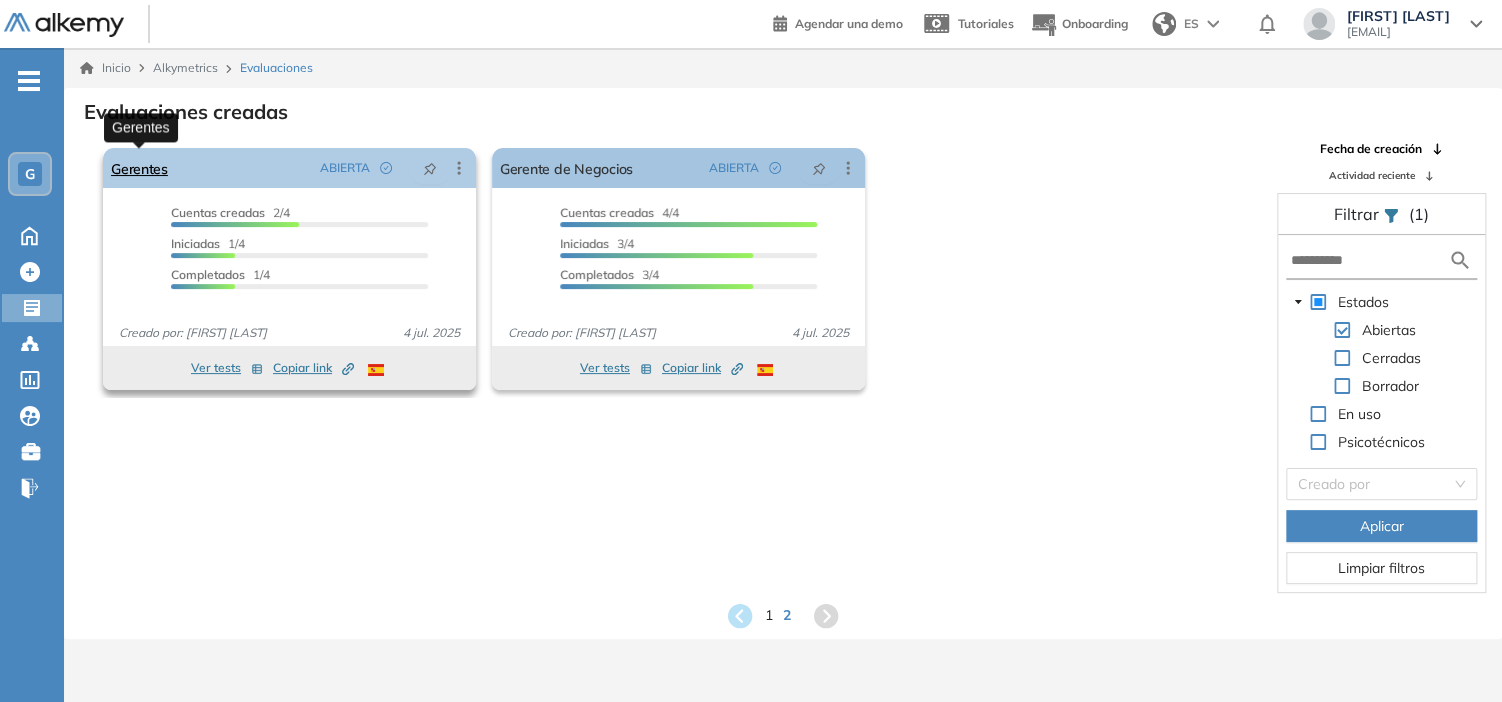 click on "Gerentes" at bounding box center (139, 168) 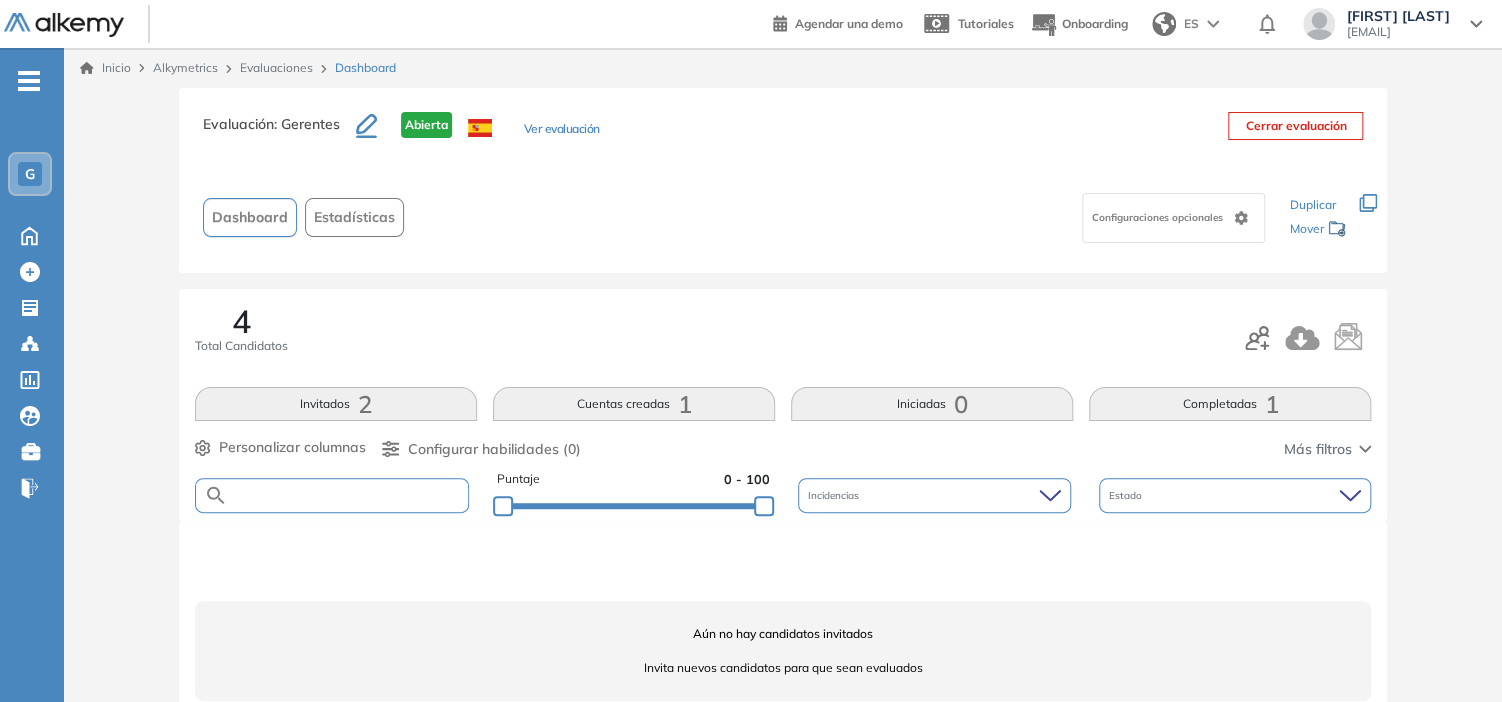 click at bounding box center (348, 495) 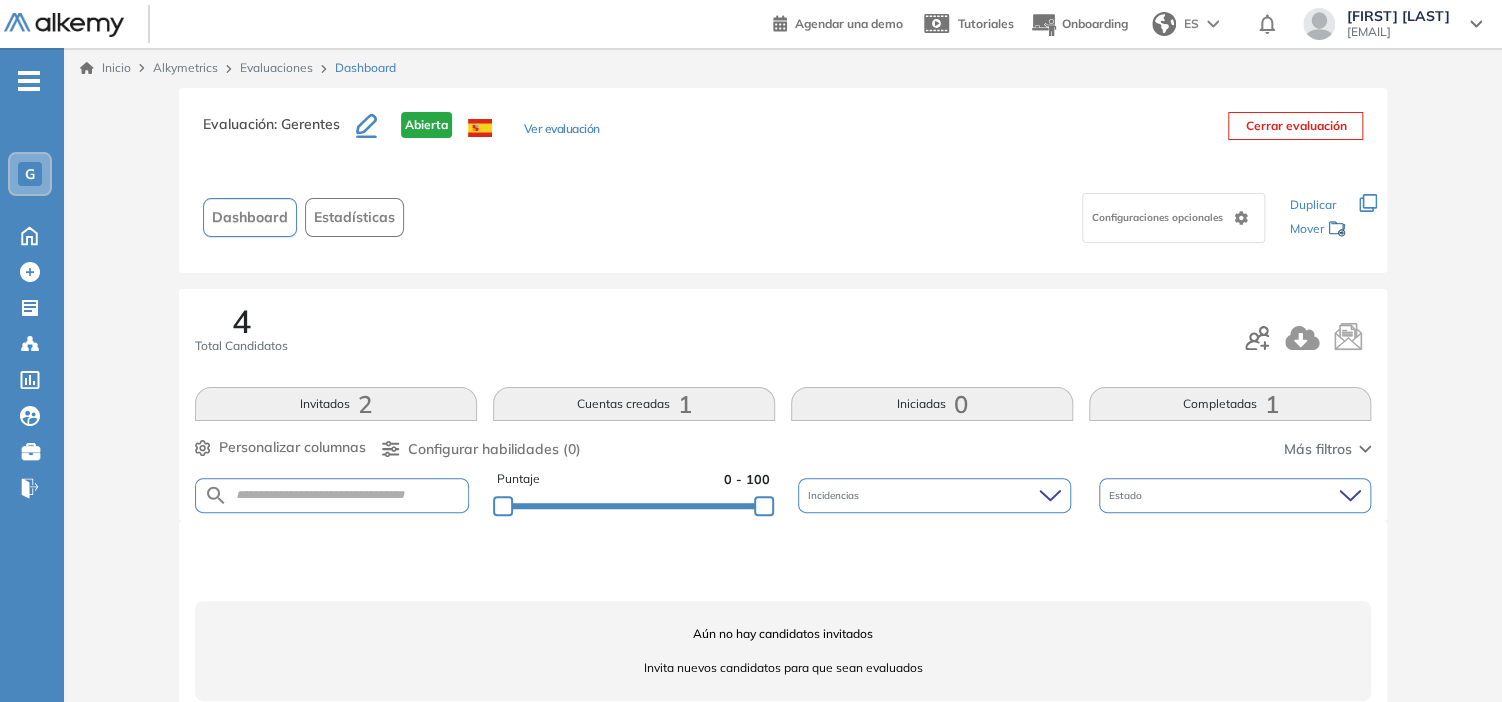 click on "Evaluaciones" at bounding box center (276, 67) 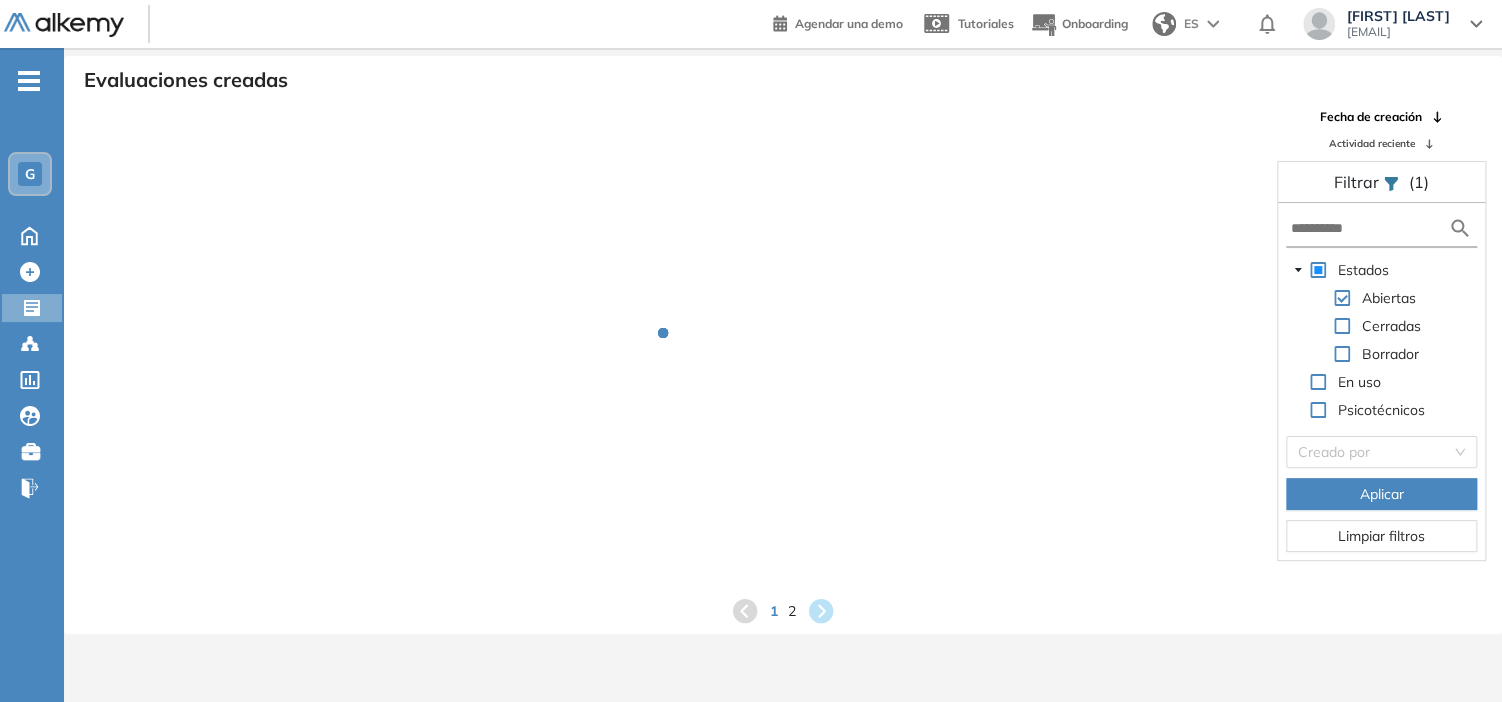 scroll, scrollTop: 48, scrollLeft: 0, axis: vertical 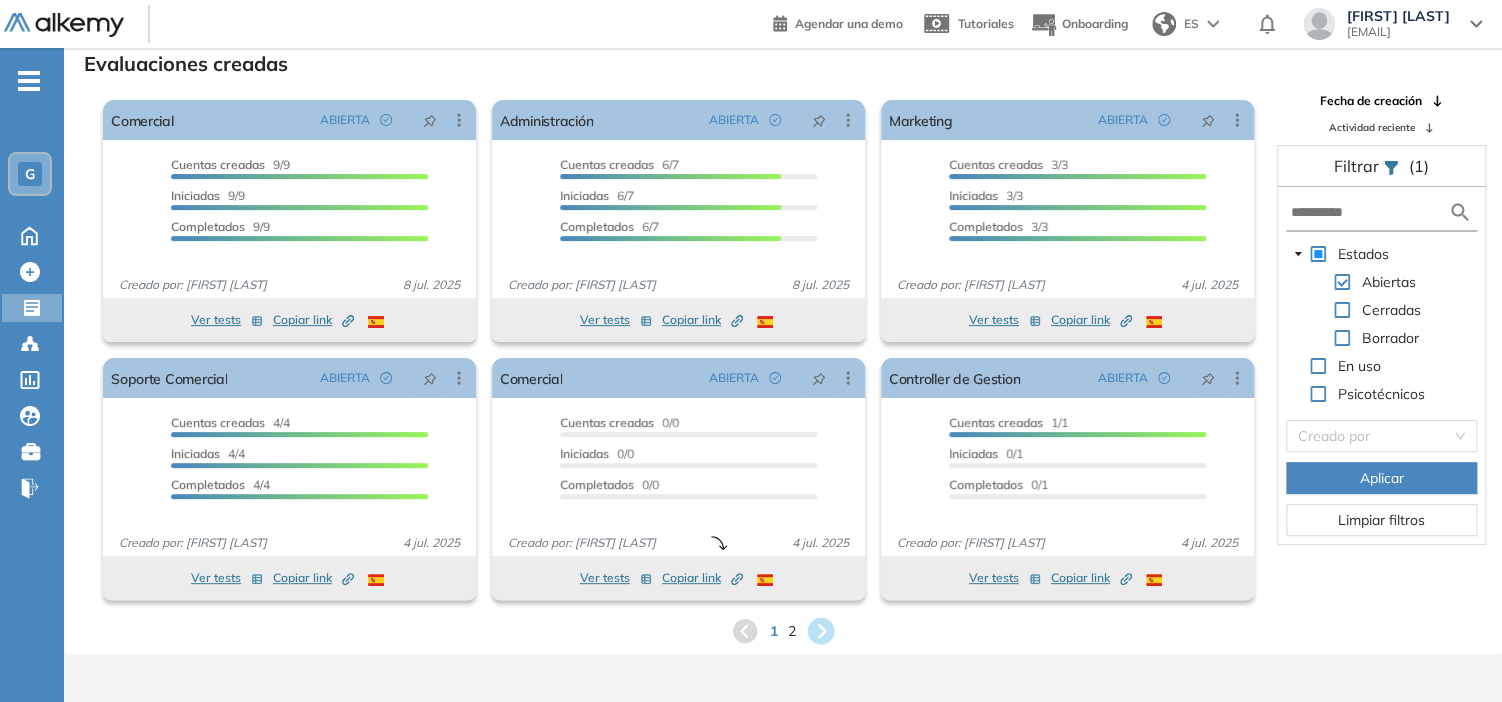 click 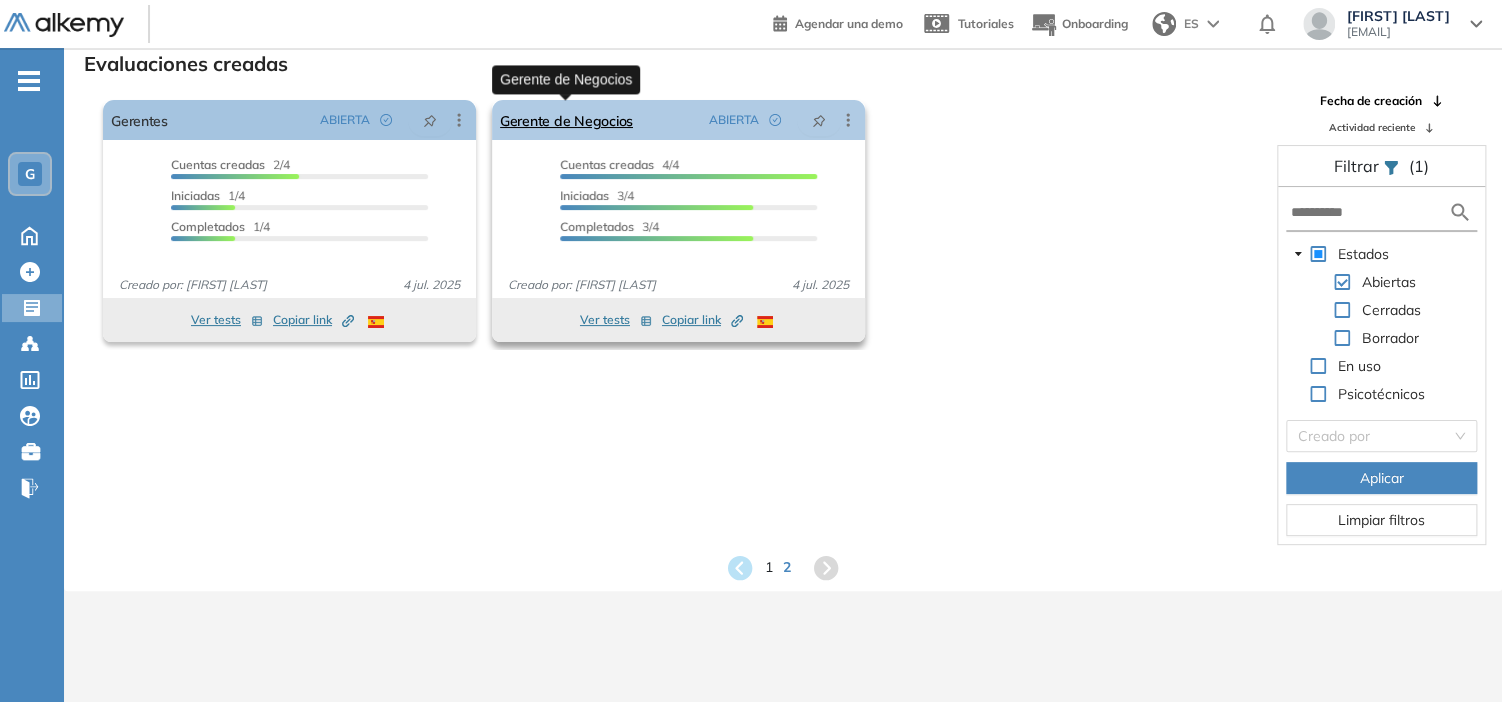 click on "Gerente de Negocios" at bounding box center [566, 120] 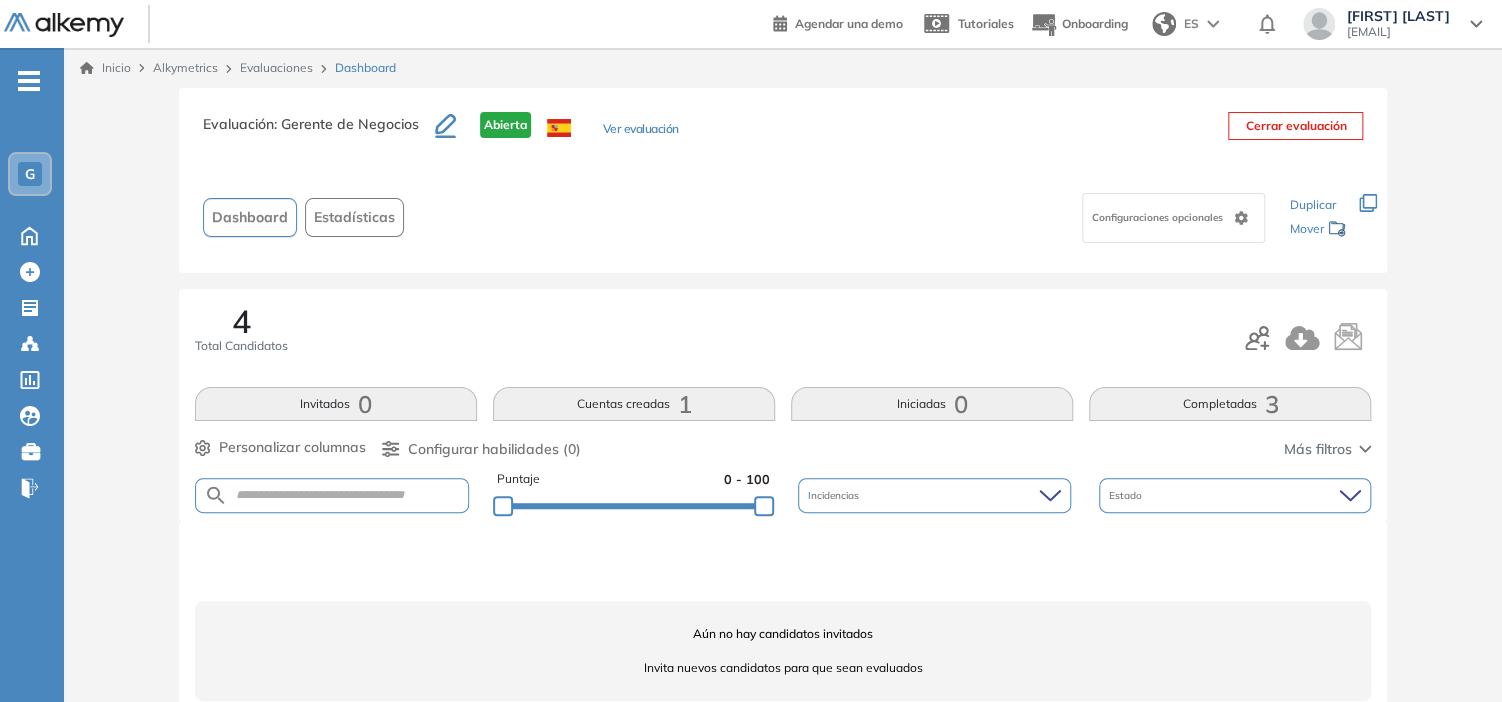 click on "Evaluaciones" at bounding box center [276, 67] 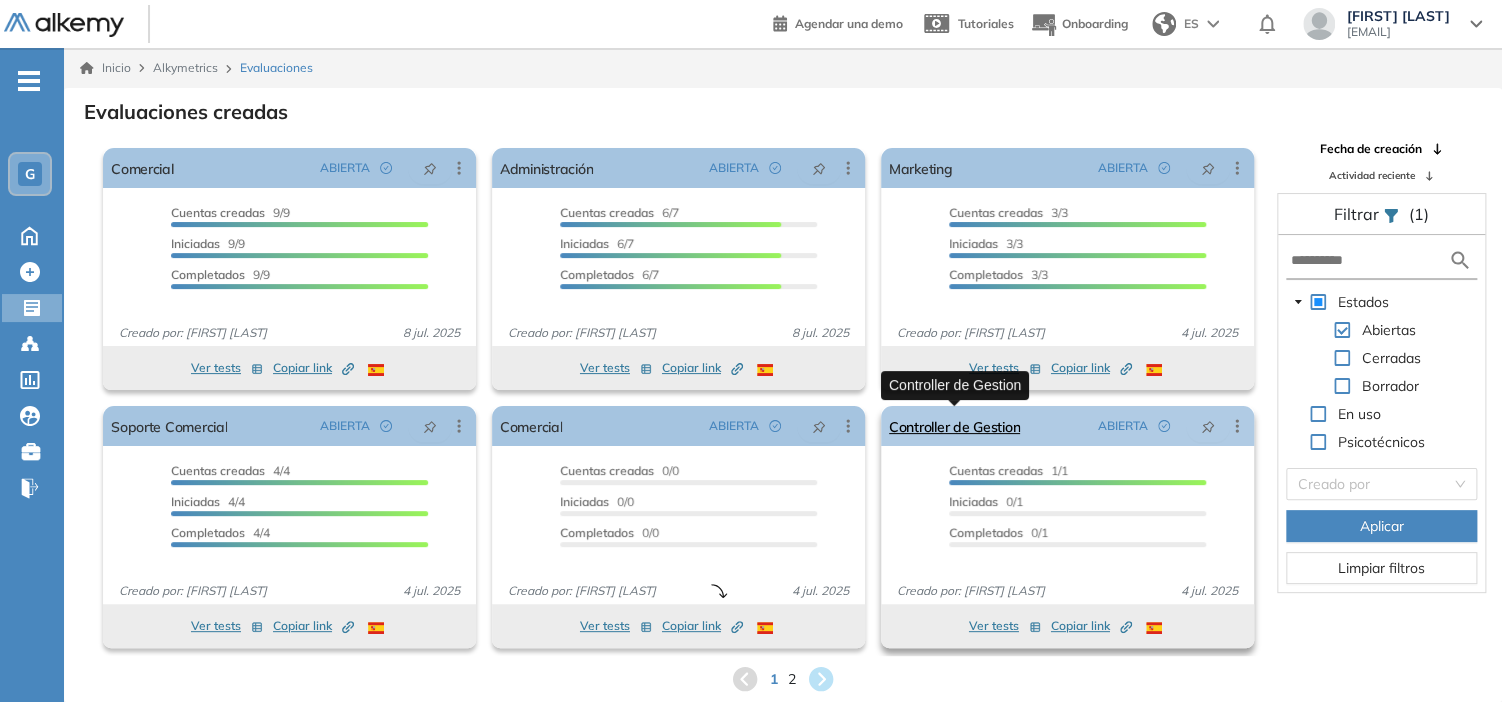 click on "Controller de Gestion" at bounding box center (954, 426) 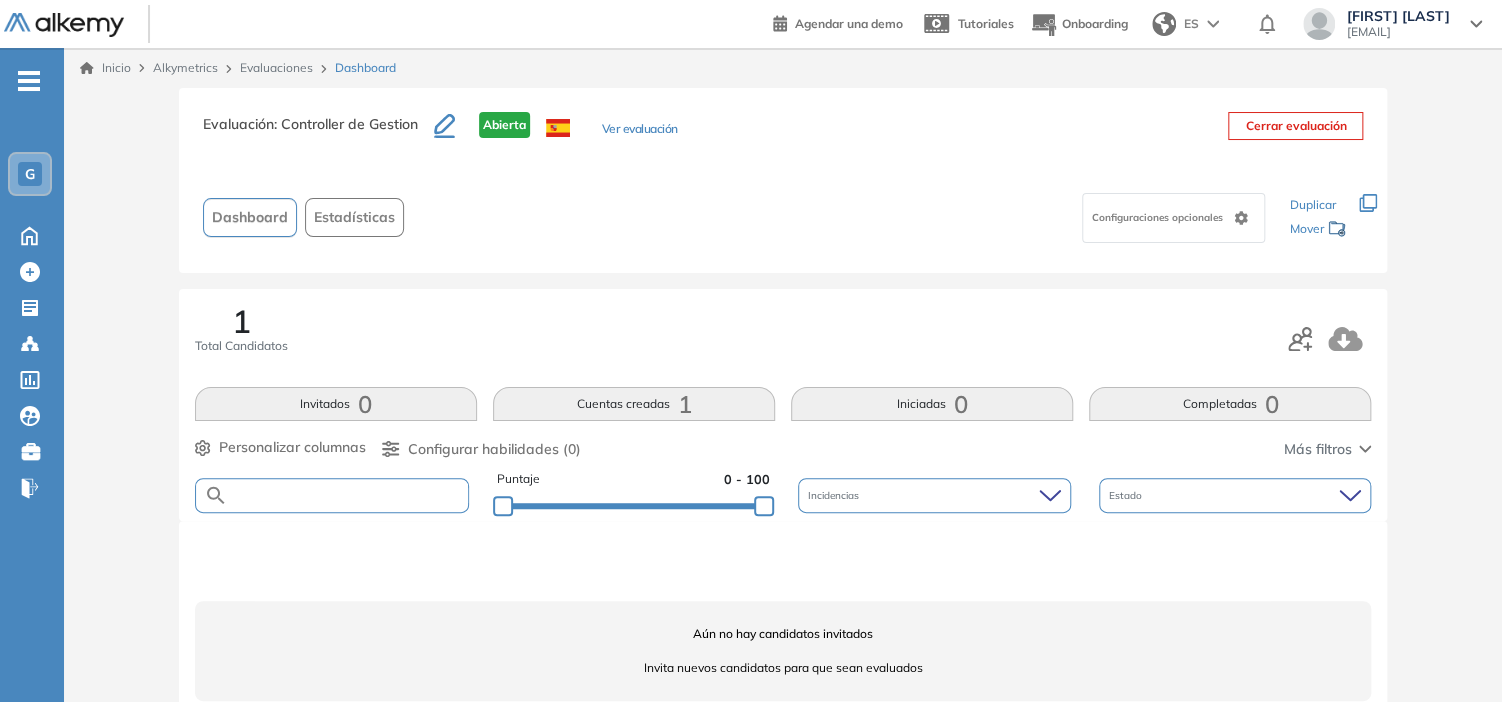 click at bounding box center (348, 495) 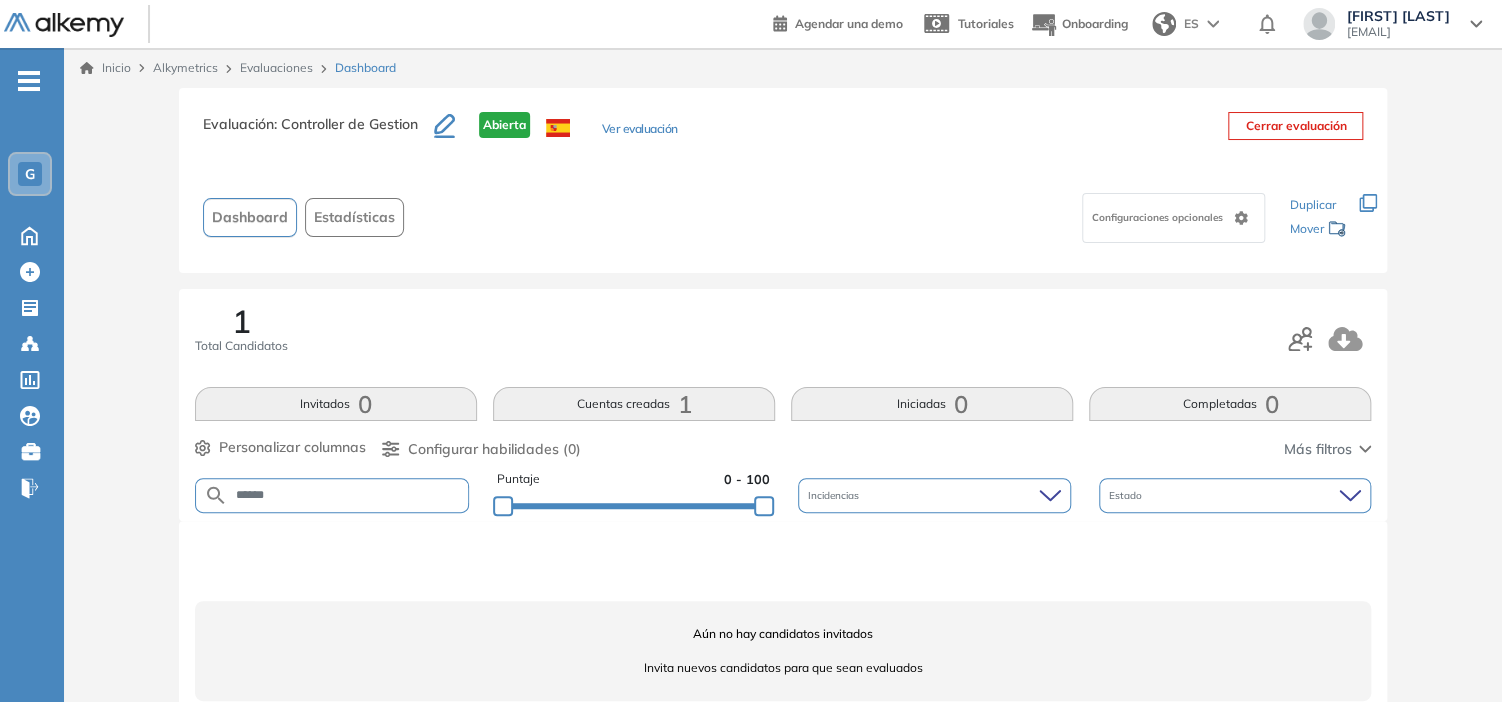 type on "******" 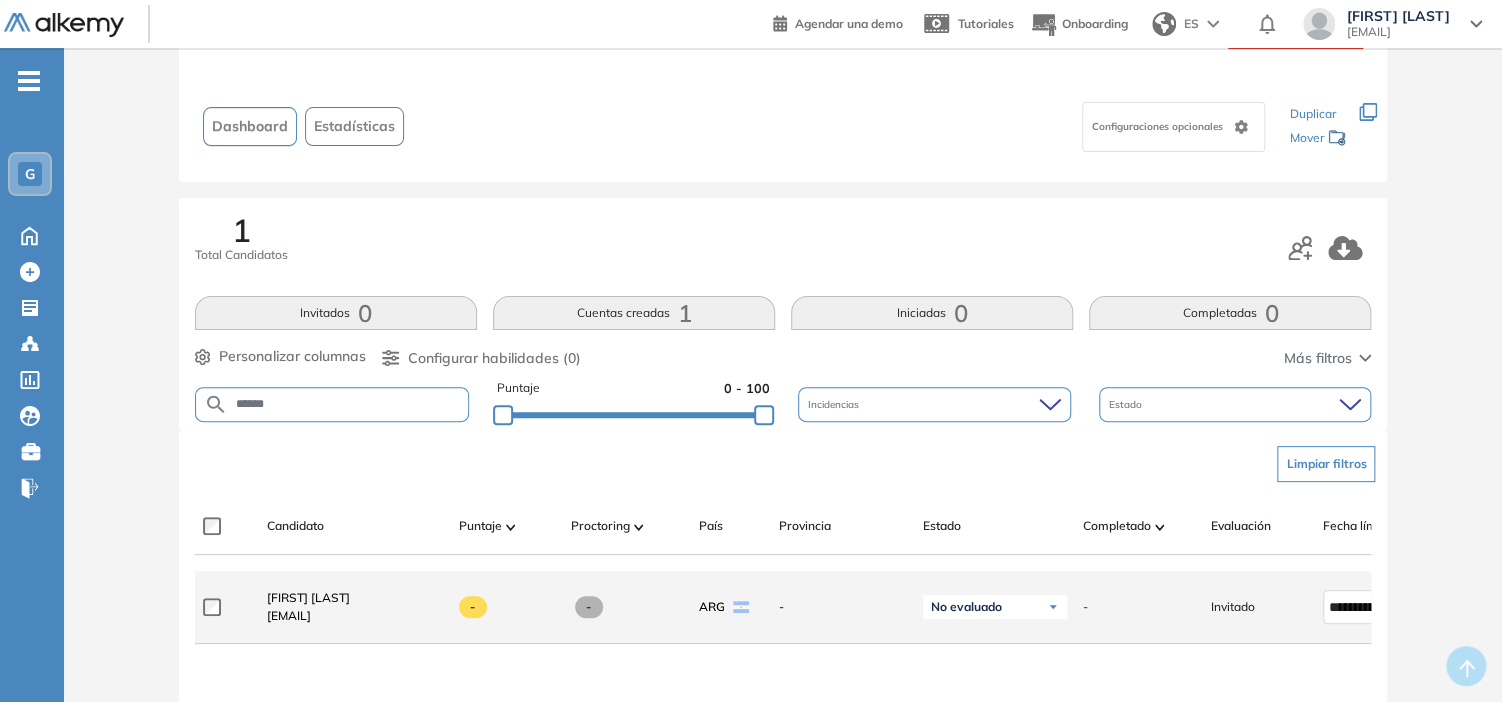 scroll, scrollTop: 200, scrollLeft: 0, axis: vertical 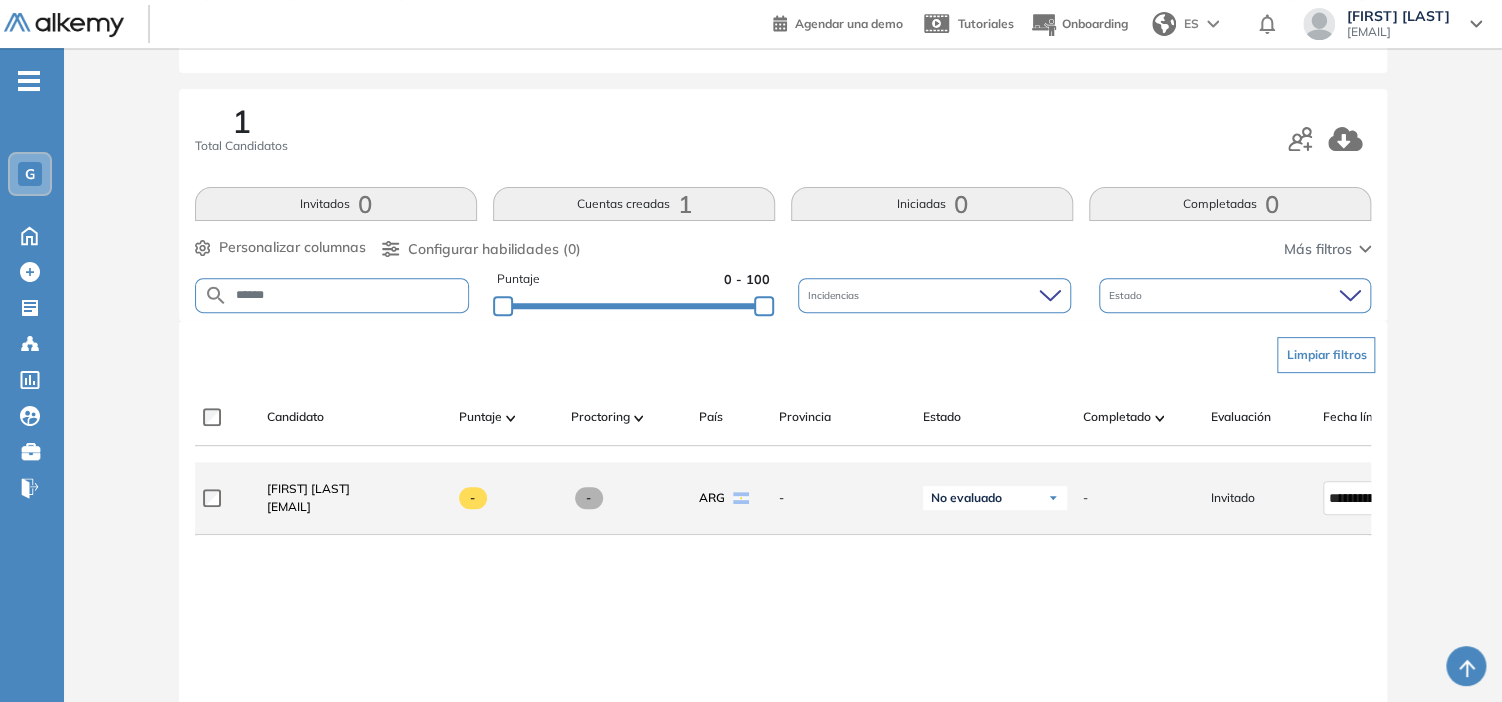 click on "No evaluado" at bounding box center (966, 498) 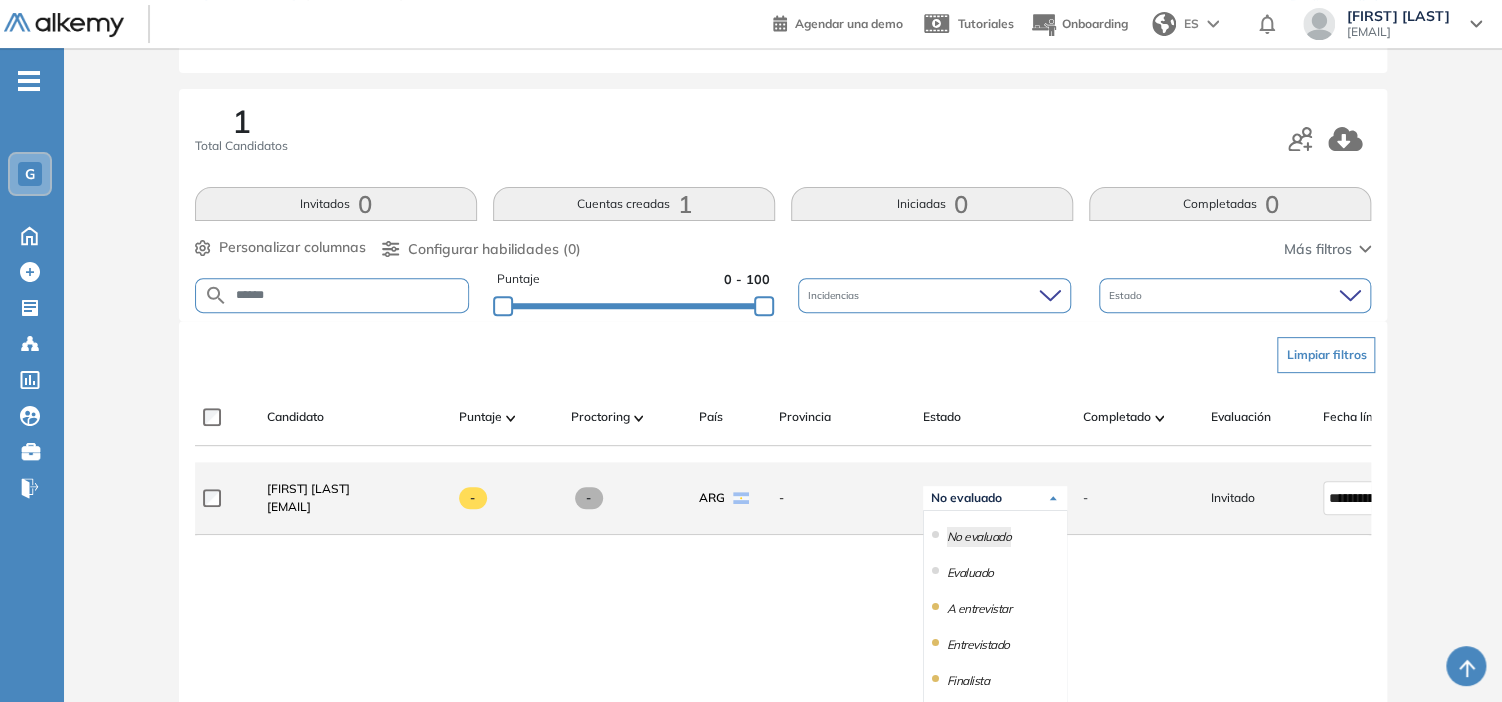 click on "Evaluado" at bounding box center [995, 573] 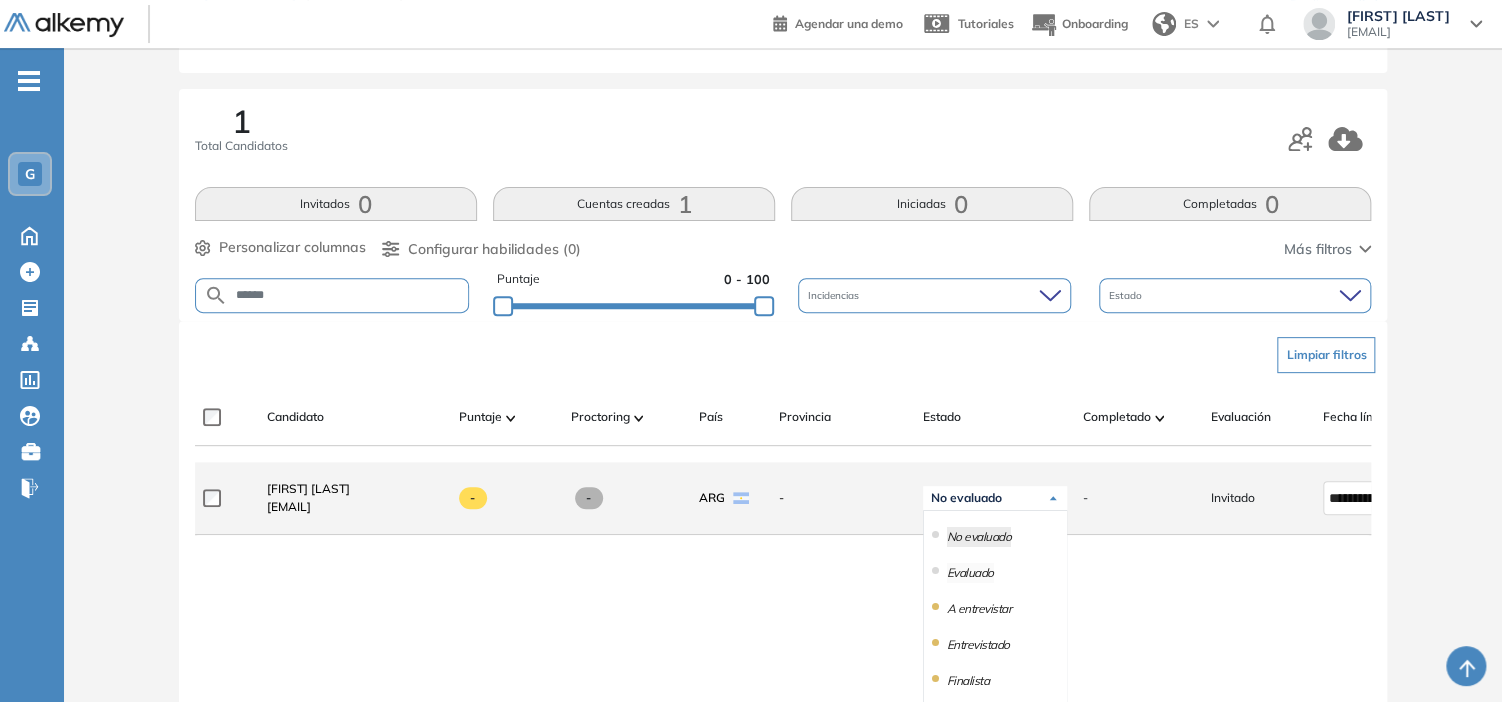 click on "Evaluado" at bounding box center [970, 573] 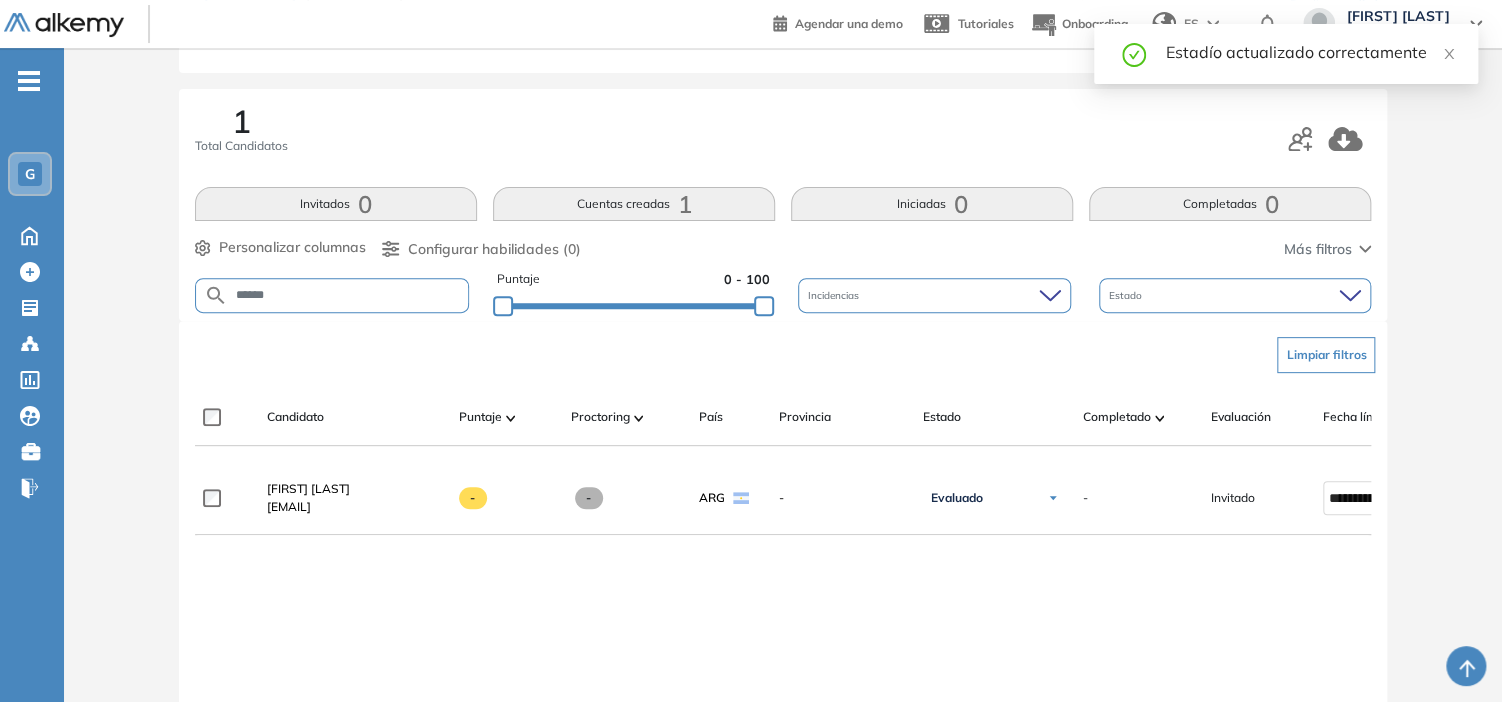 scroll, scrollTop: 0, scrollLeft: 88, axis: horizontal 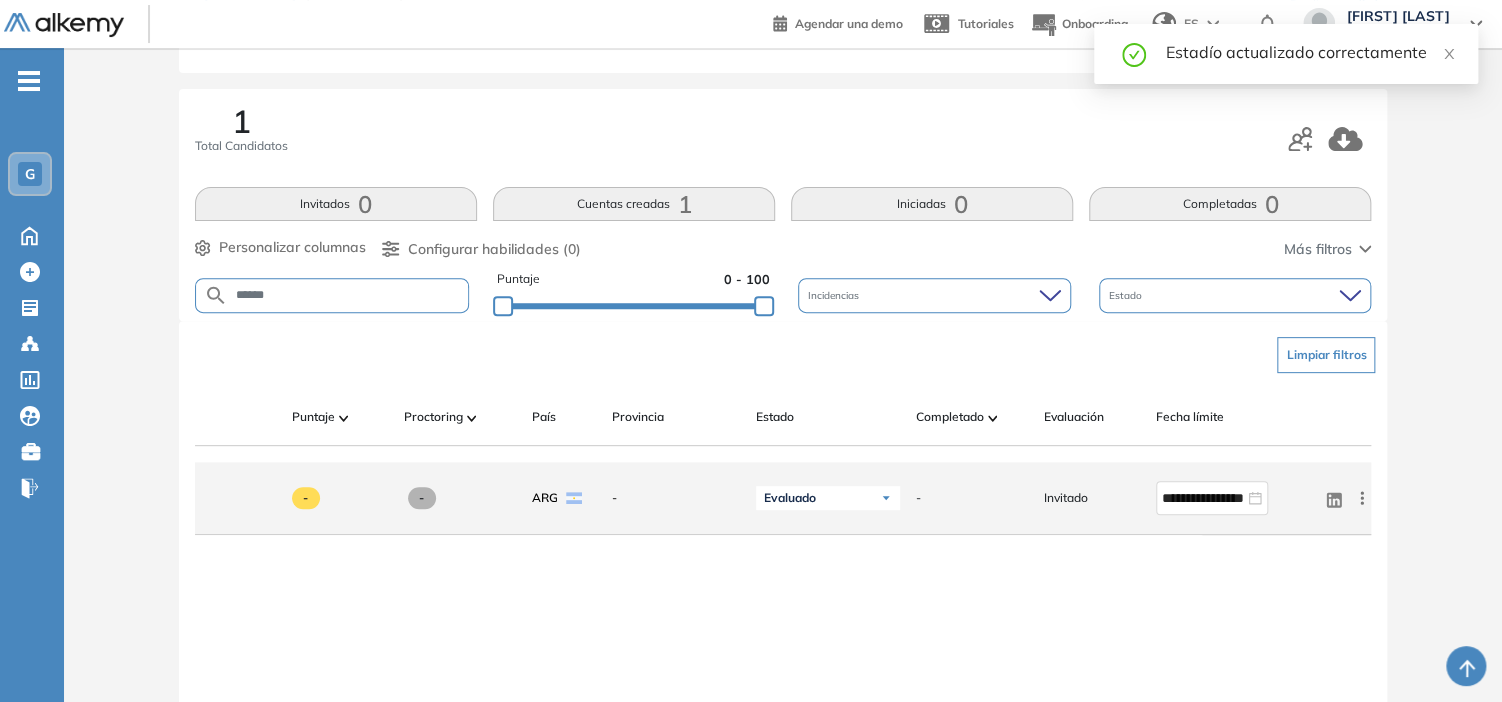 click 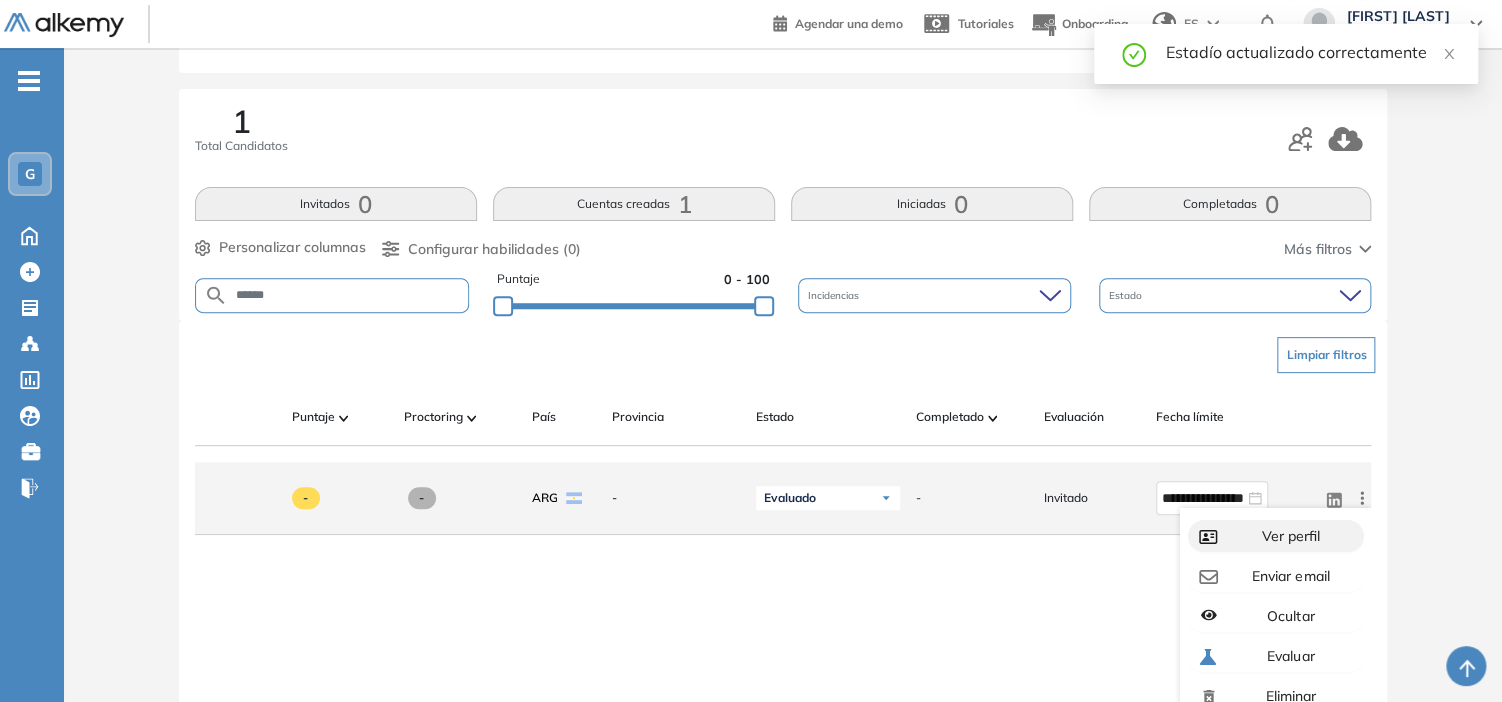 click on "Ver perfil" at bounding box center (1288, 536) 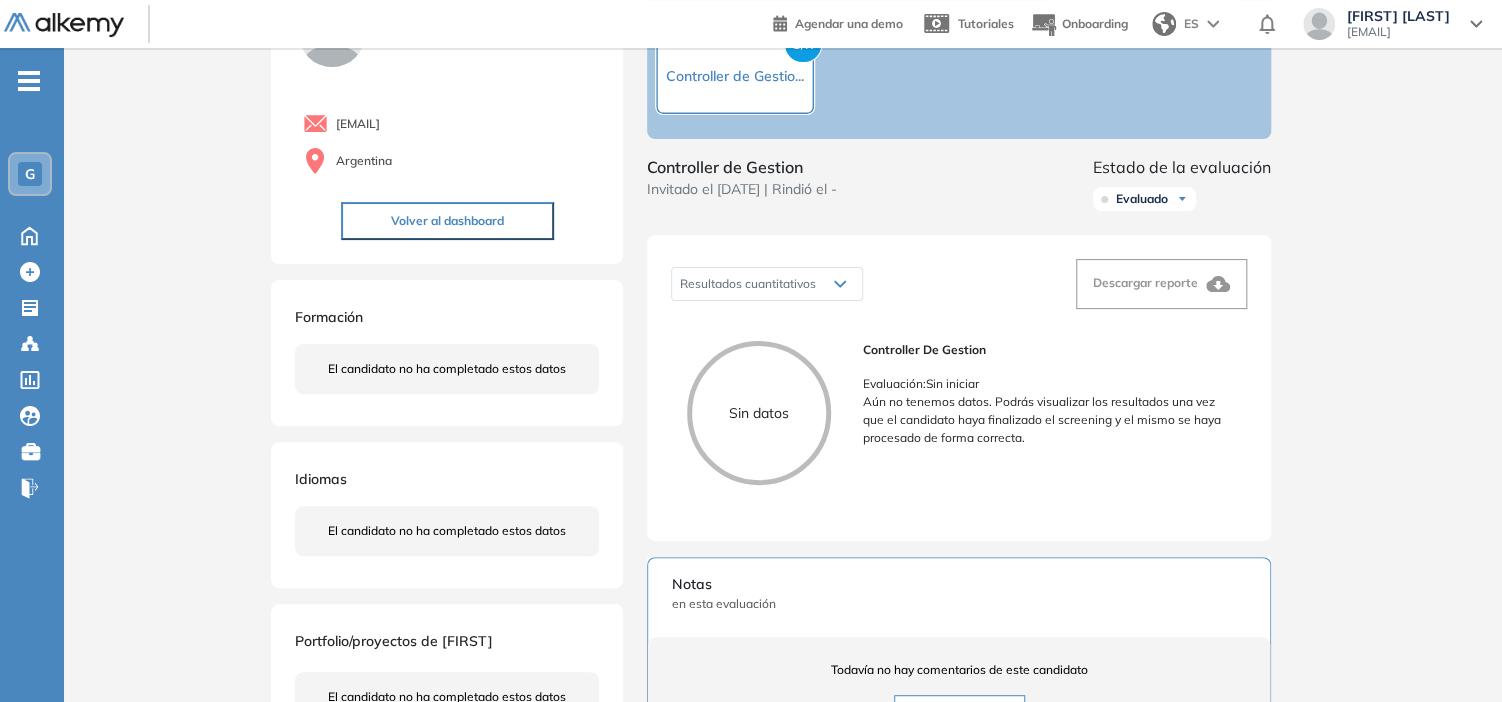scroll, scrollTop: 0, scrollLeft: 0, axis: both 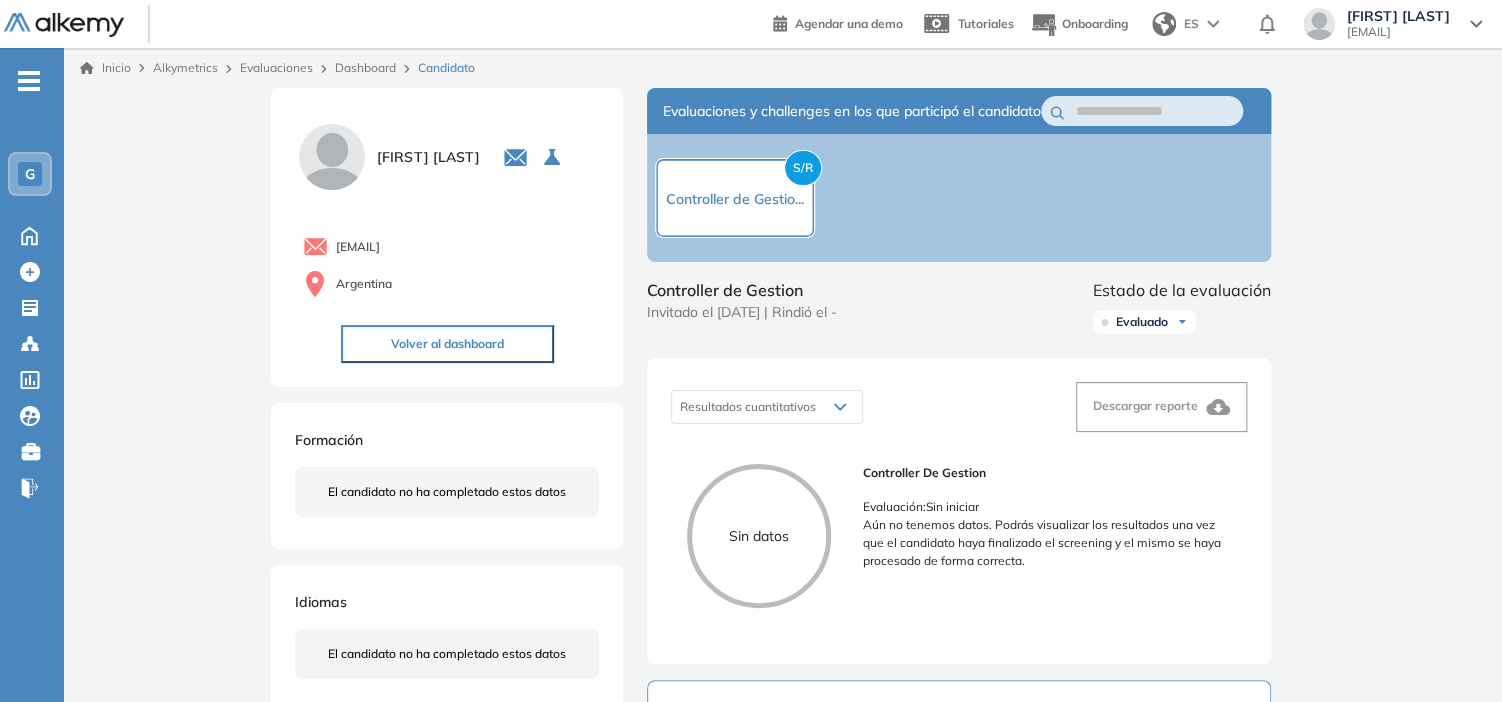 click on "Dashboard" at bounding box center [365, 67] 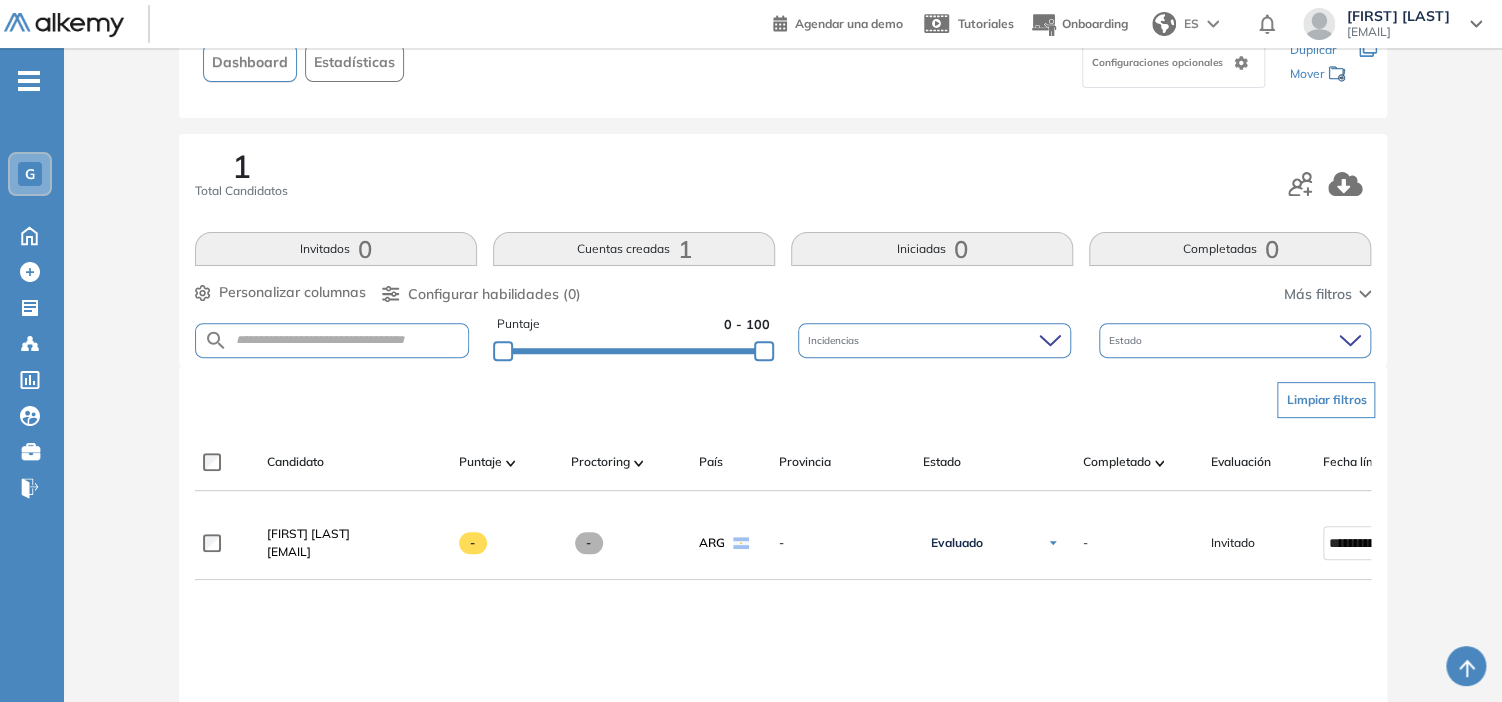 scroll, scrollTop: 400, scrollLeft: 0, axis: vertical 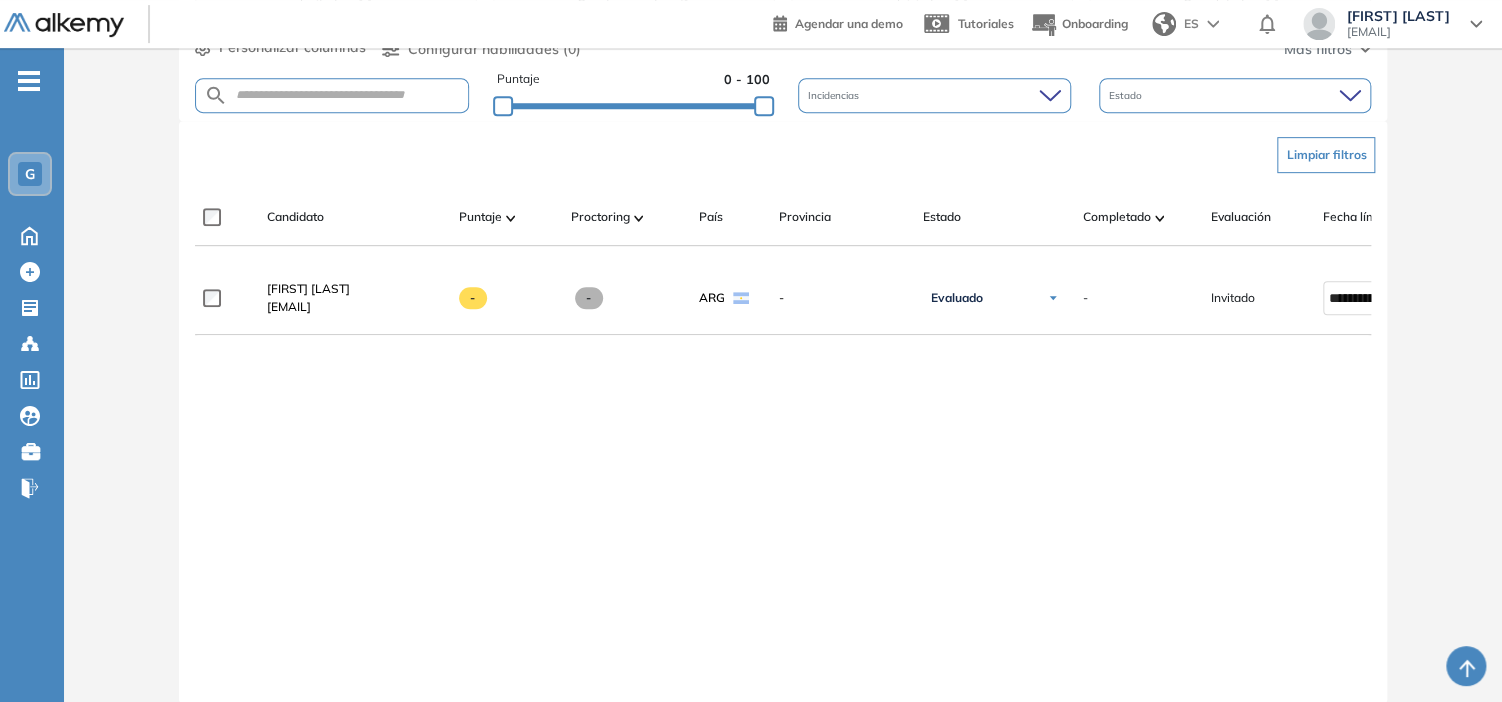 click on "**********" at bounding box center (783, 466) 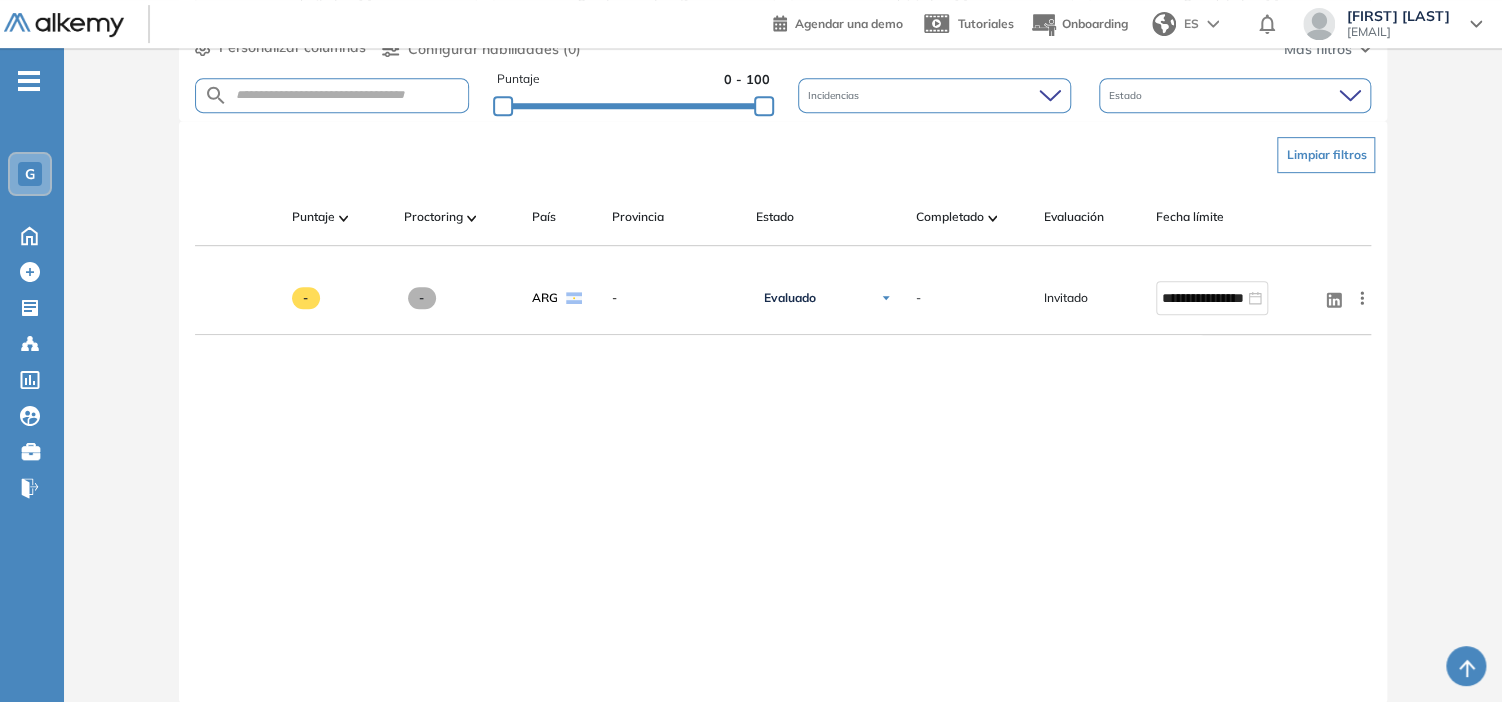 click on "**********" at bounding box center (783, 412) 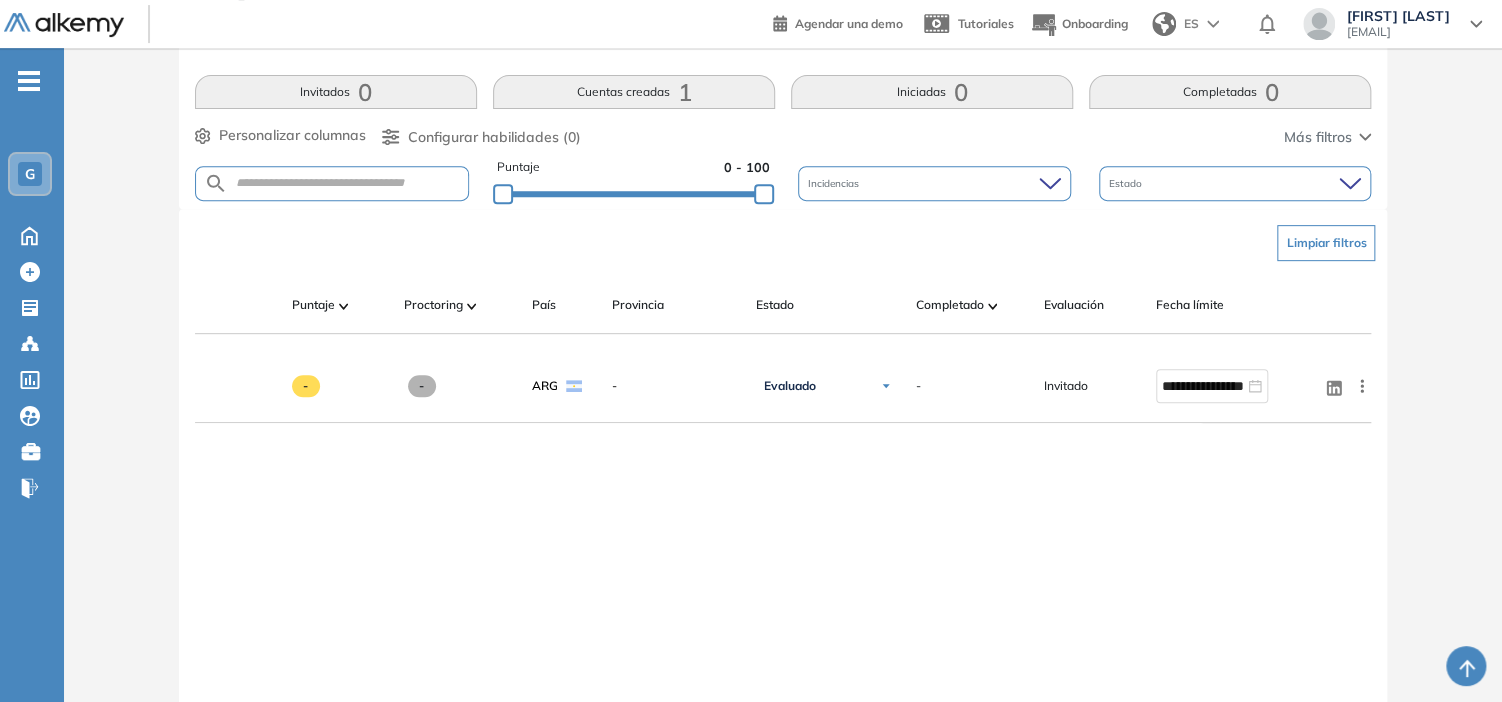 scroll, scrollTop: 74, scrollLeft: 0, axis: vertical 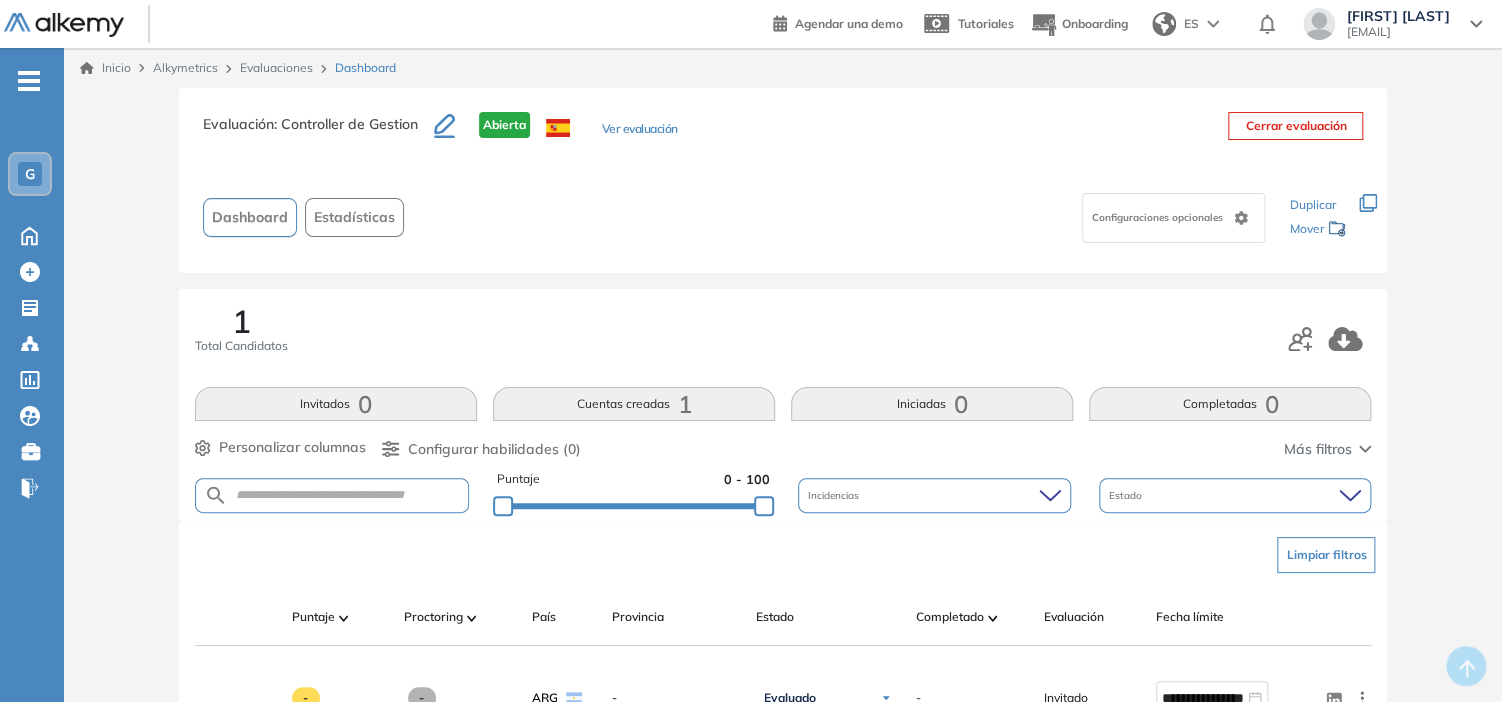 click on "Evaluaciones" at bounding box center (276, 67) 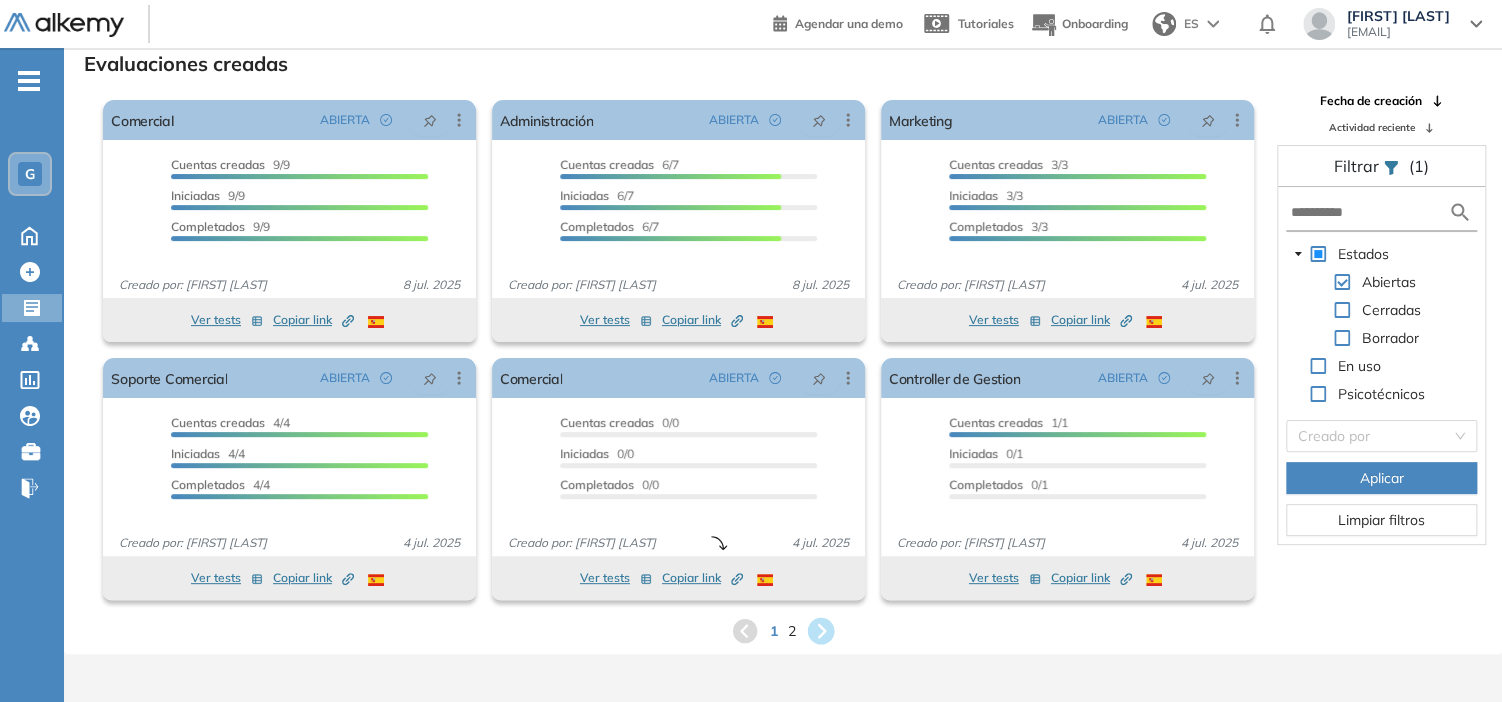click 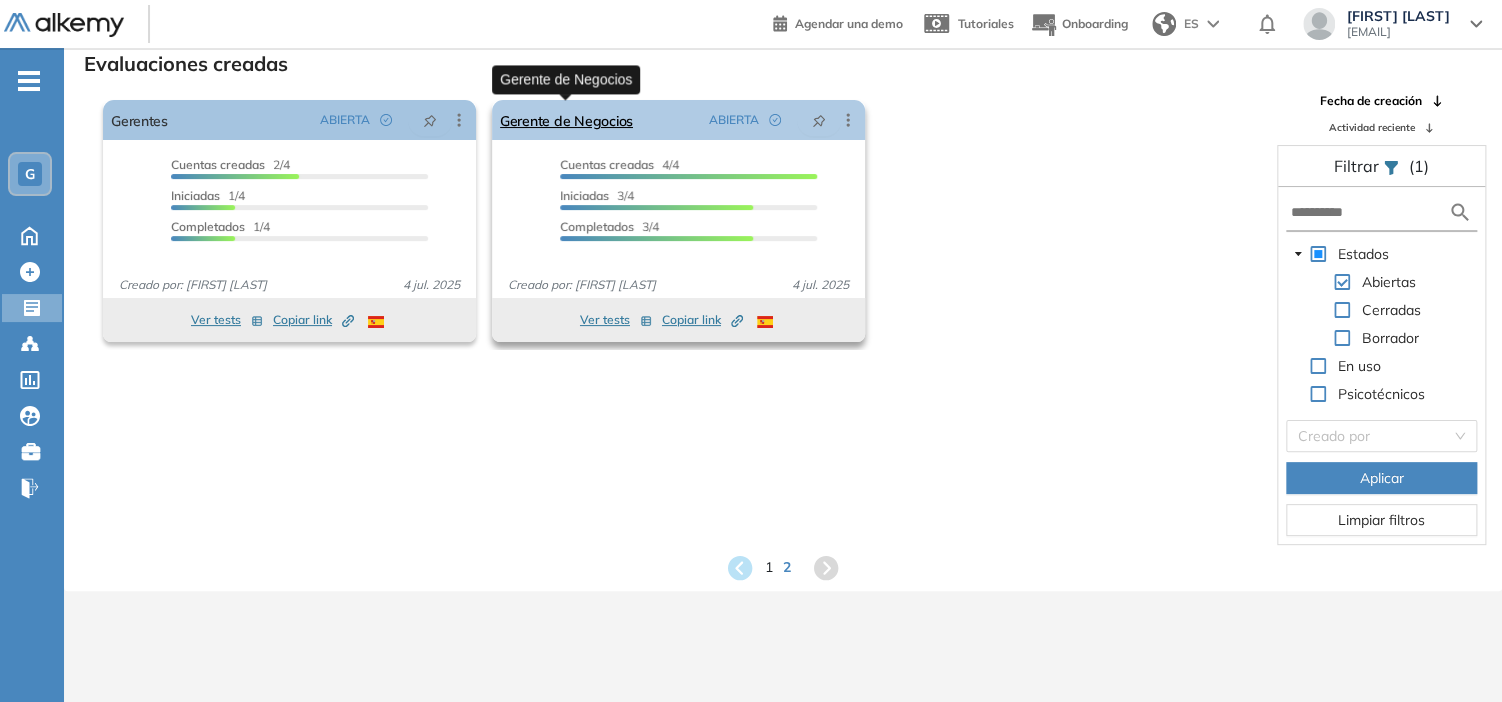 click on "Gerente de Negocios" at bounding box center (566, 120) 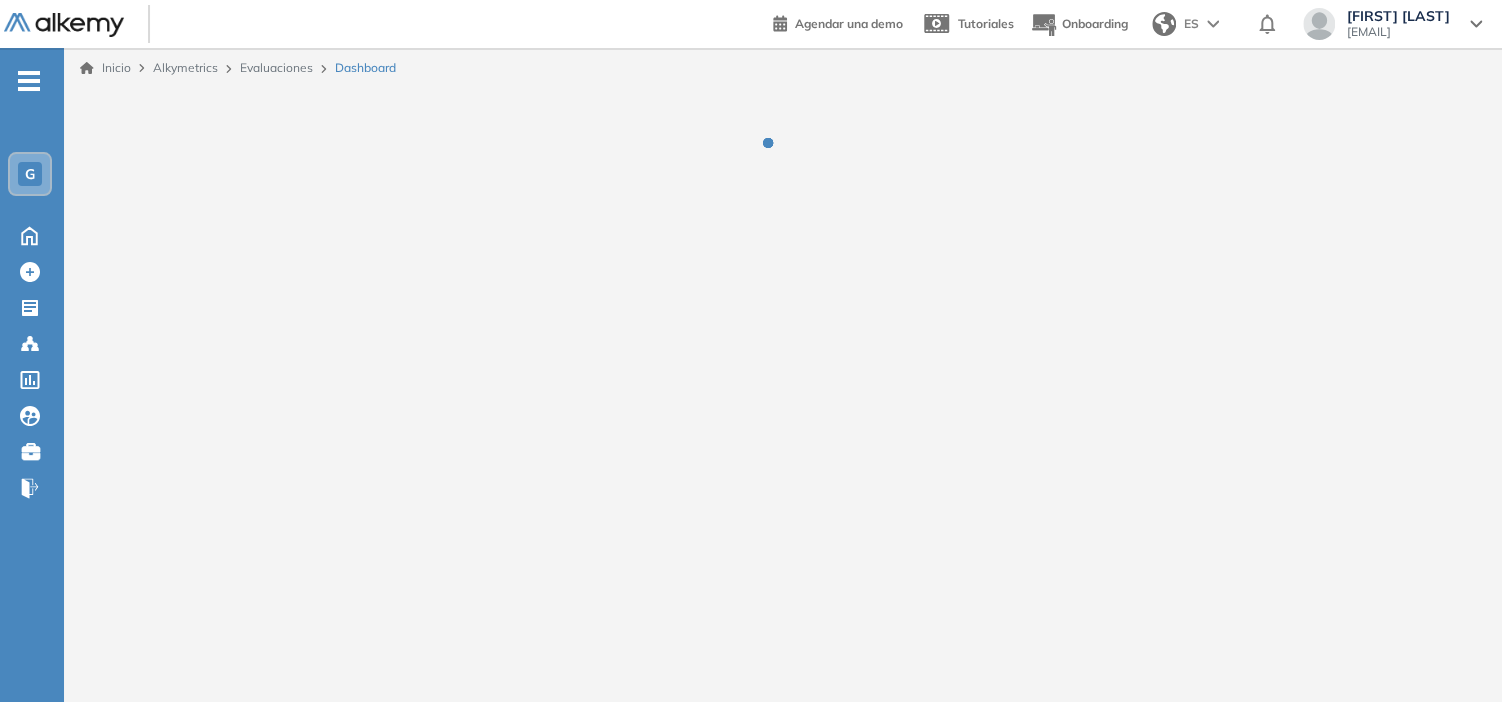scroll, scrollTop: 0, scrollLeft: 0, axis: both 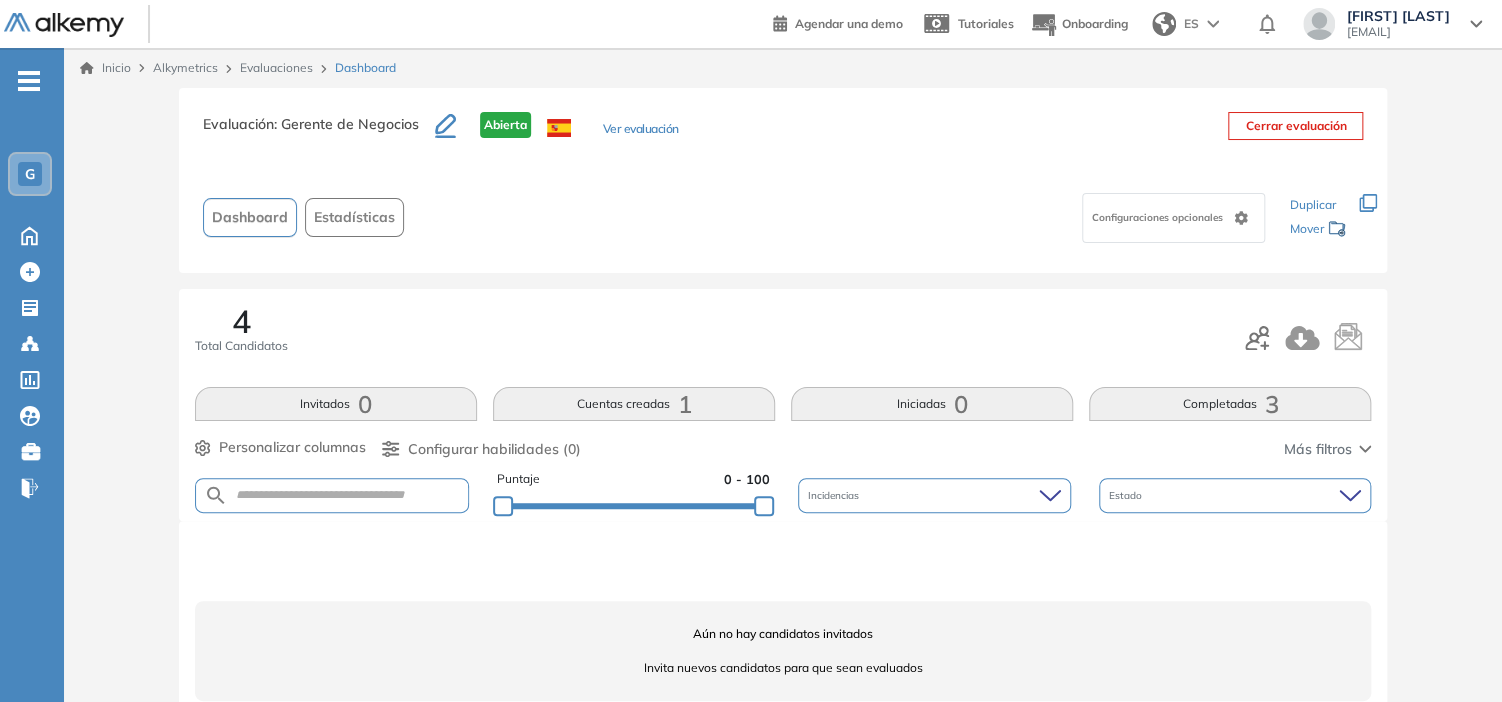 click on "Evaluaciones" at bounding box center [276, 67] 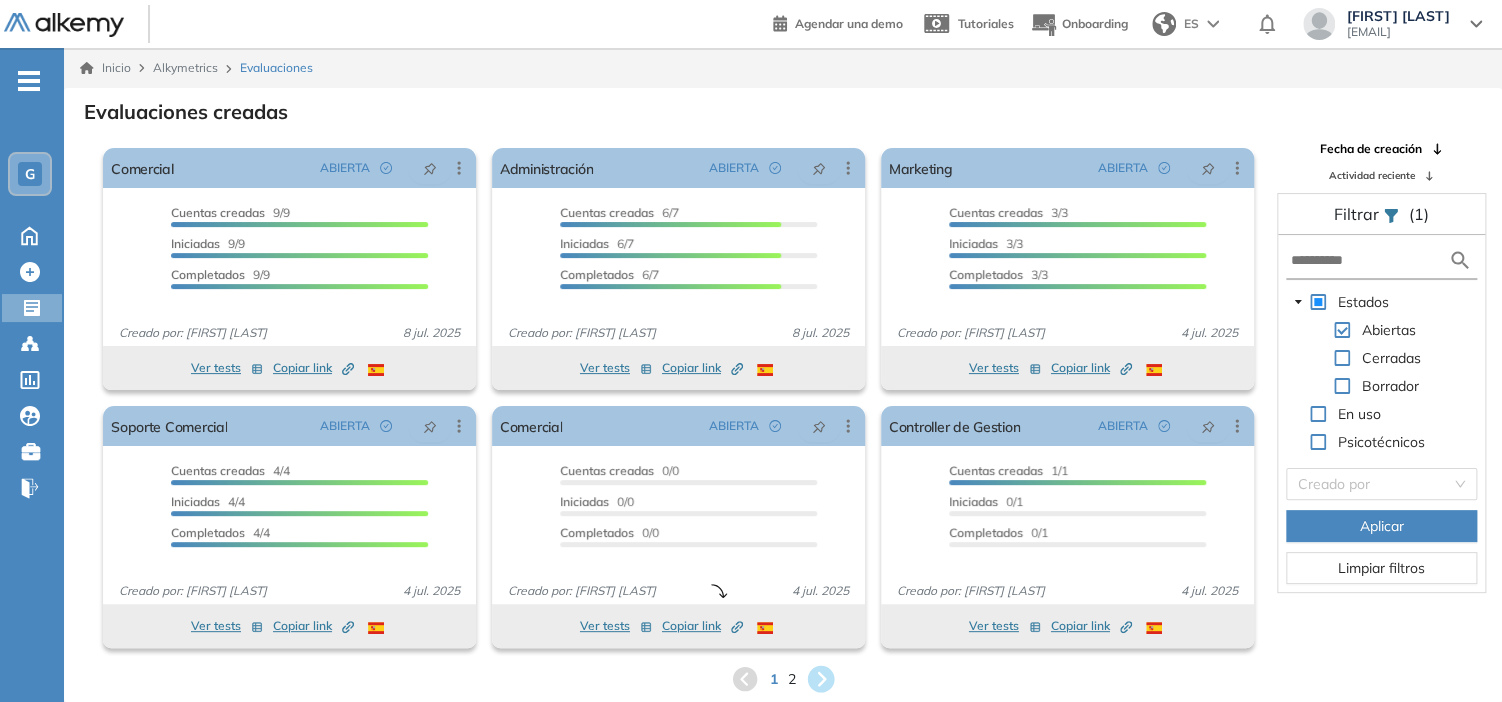 click 